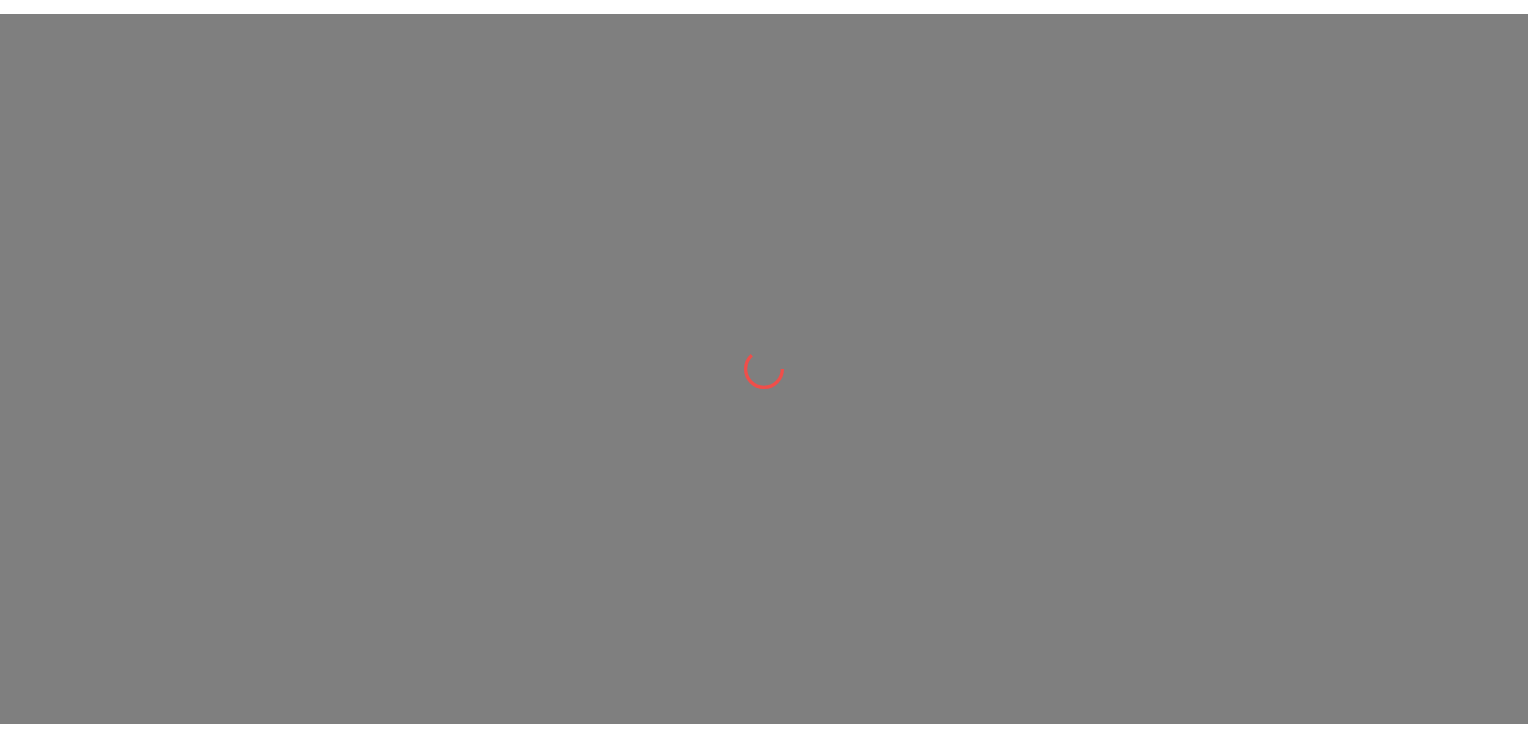 scroll, scrollTop: 0, scrollLeft: 0, axis: both 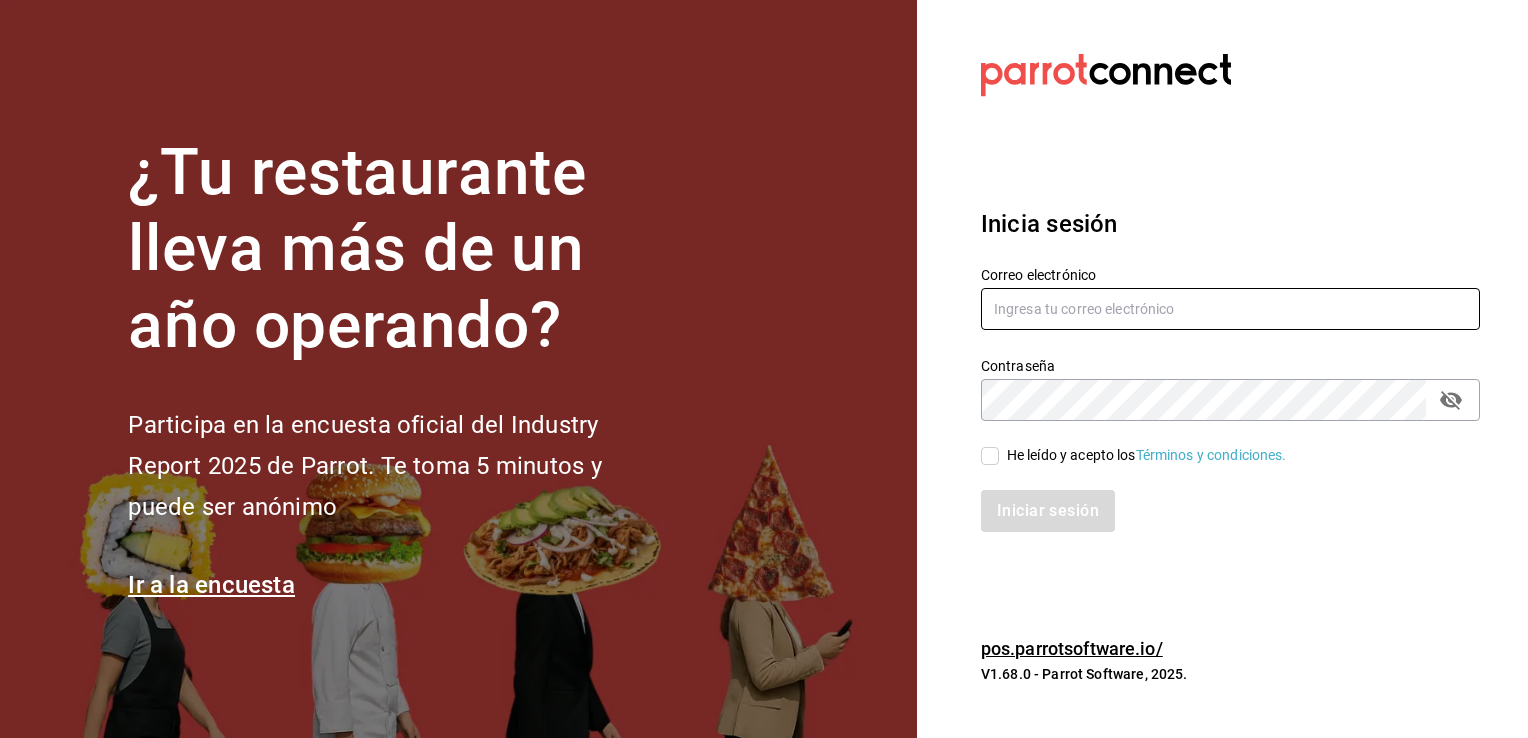 type on "josepoyastro09@gmail.com" 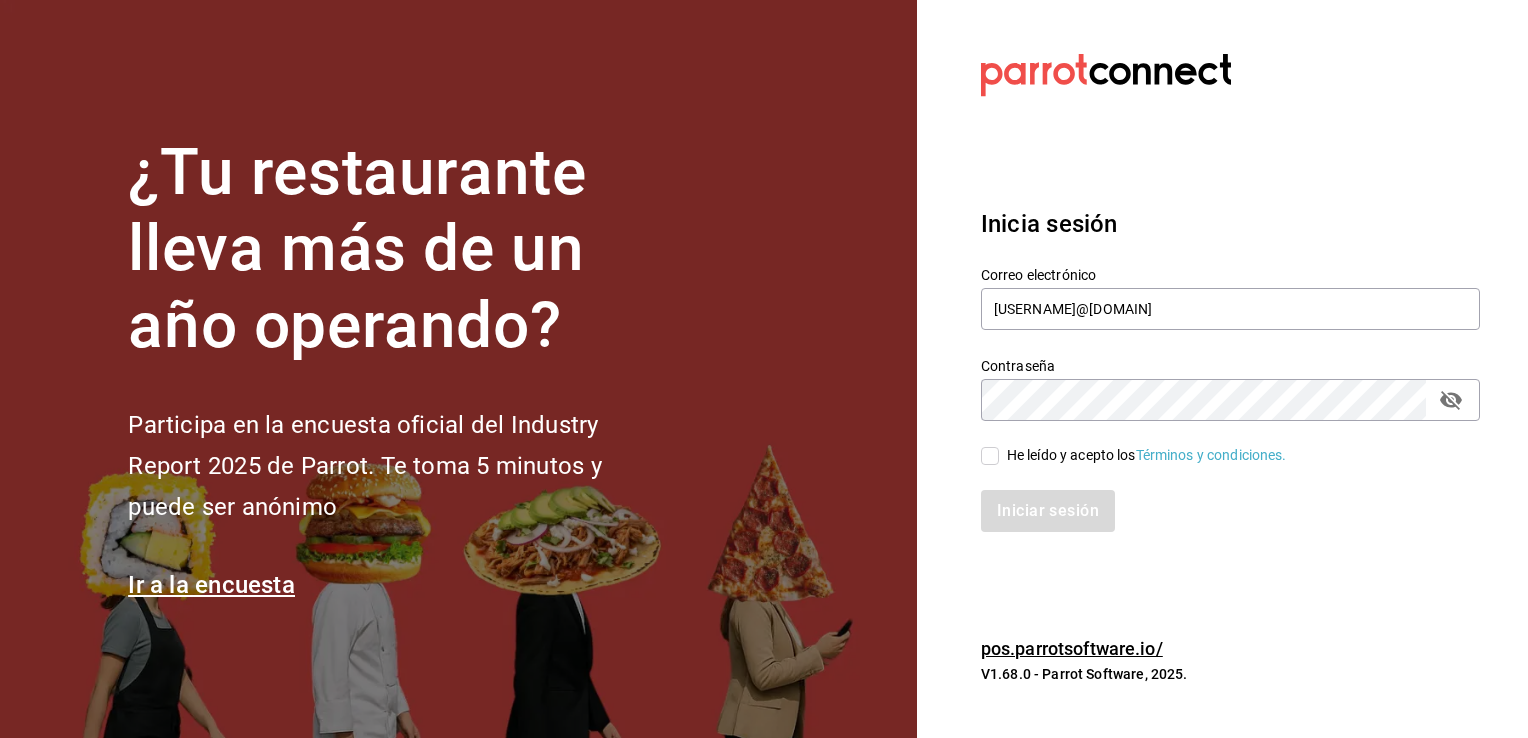 click on "He leído y acepto los  Términos y condiciones." at bounding box center (990, 456) 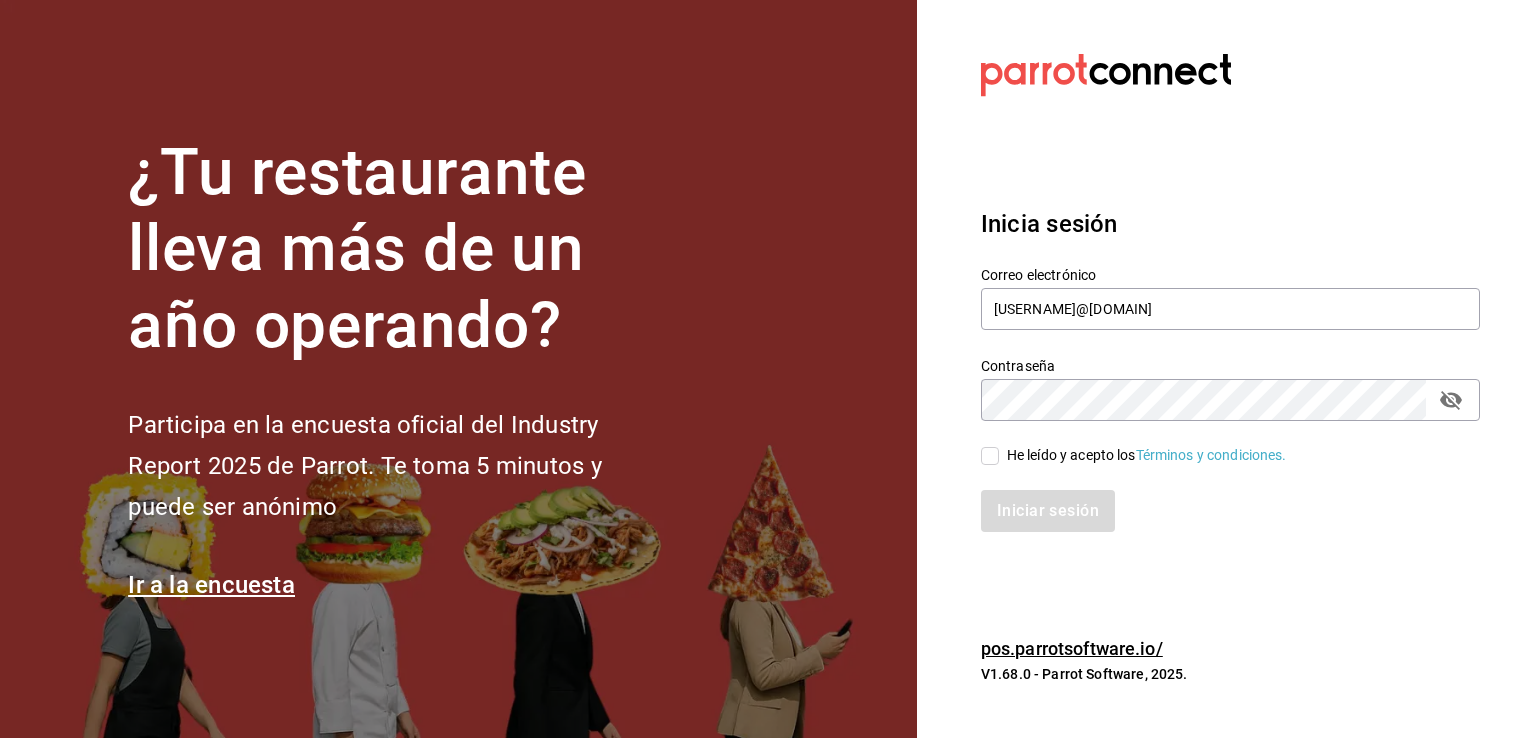 checkbox on "true" 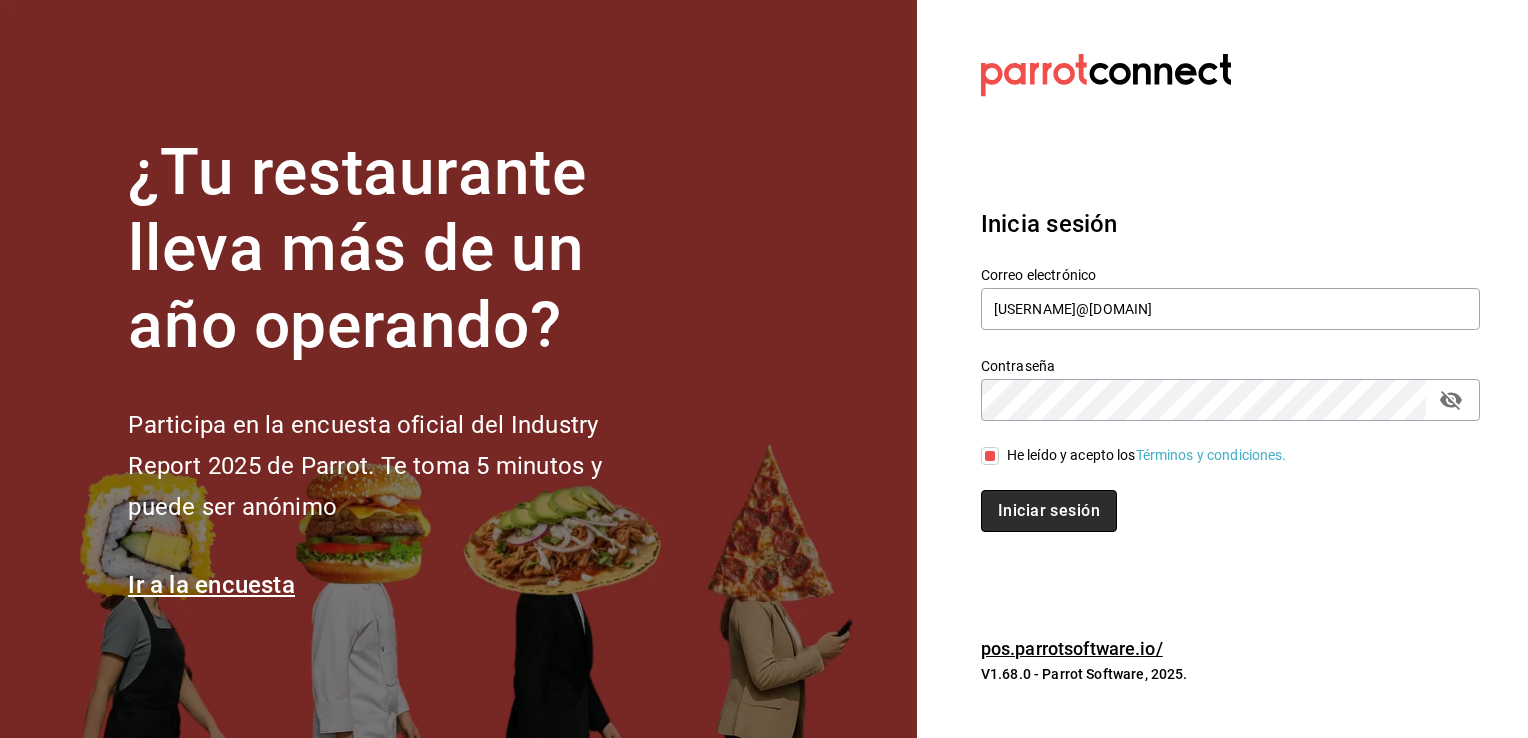 click on "Iniciar sesión" at bounding box center [1049, 511] 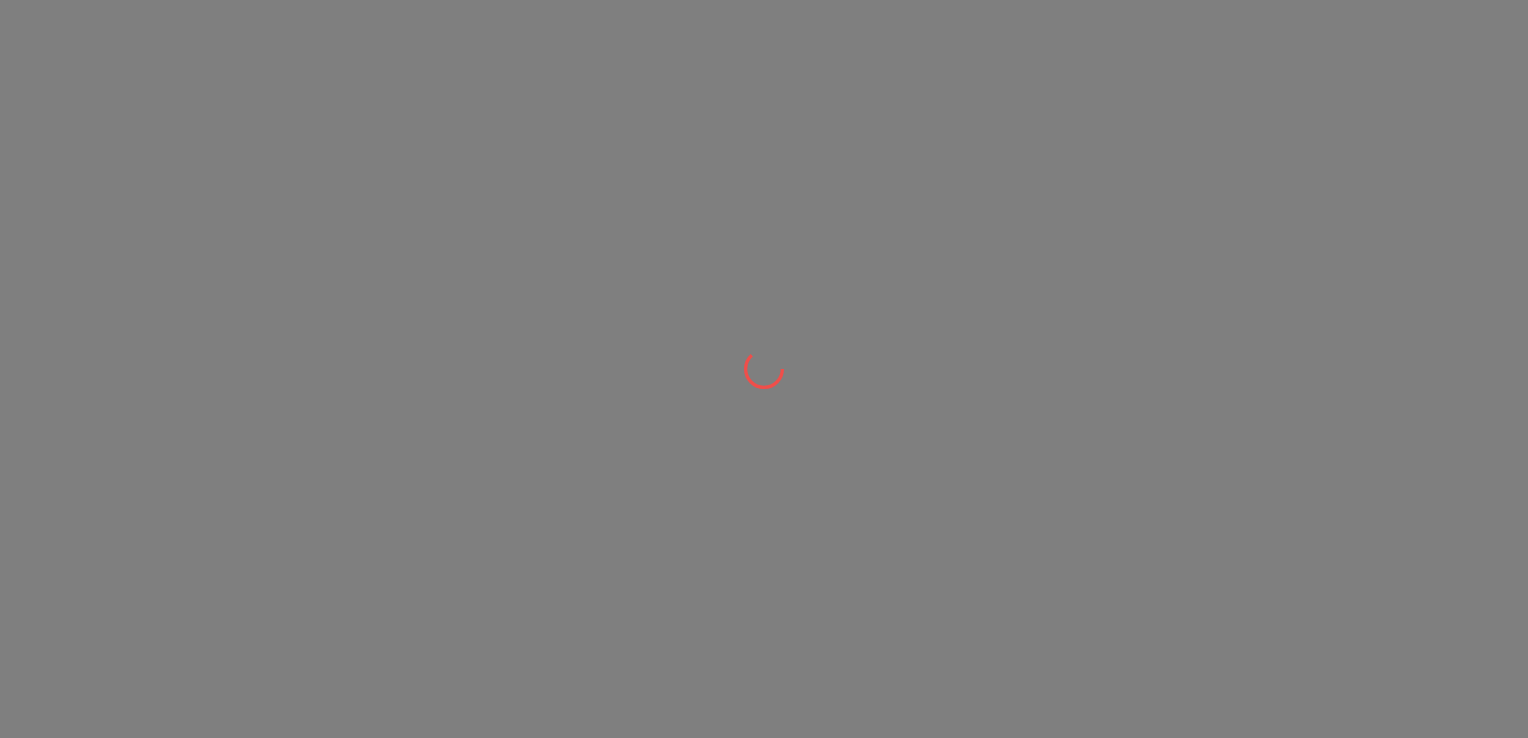 scroll, scrollTop: 0, scrollLeft: 0, axis: both 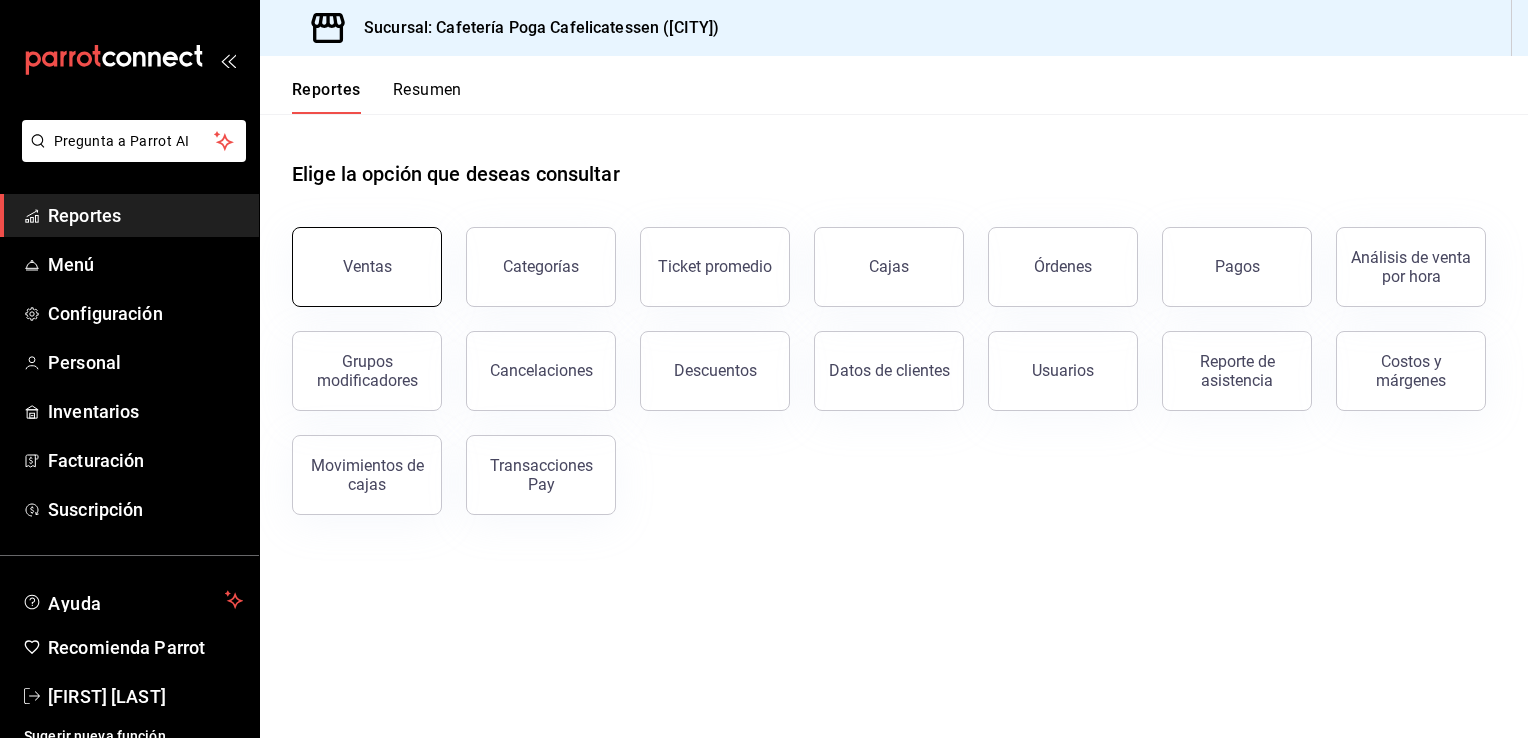 click on "Ventas" at bounding box center [367, 267] 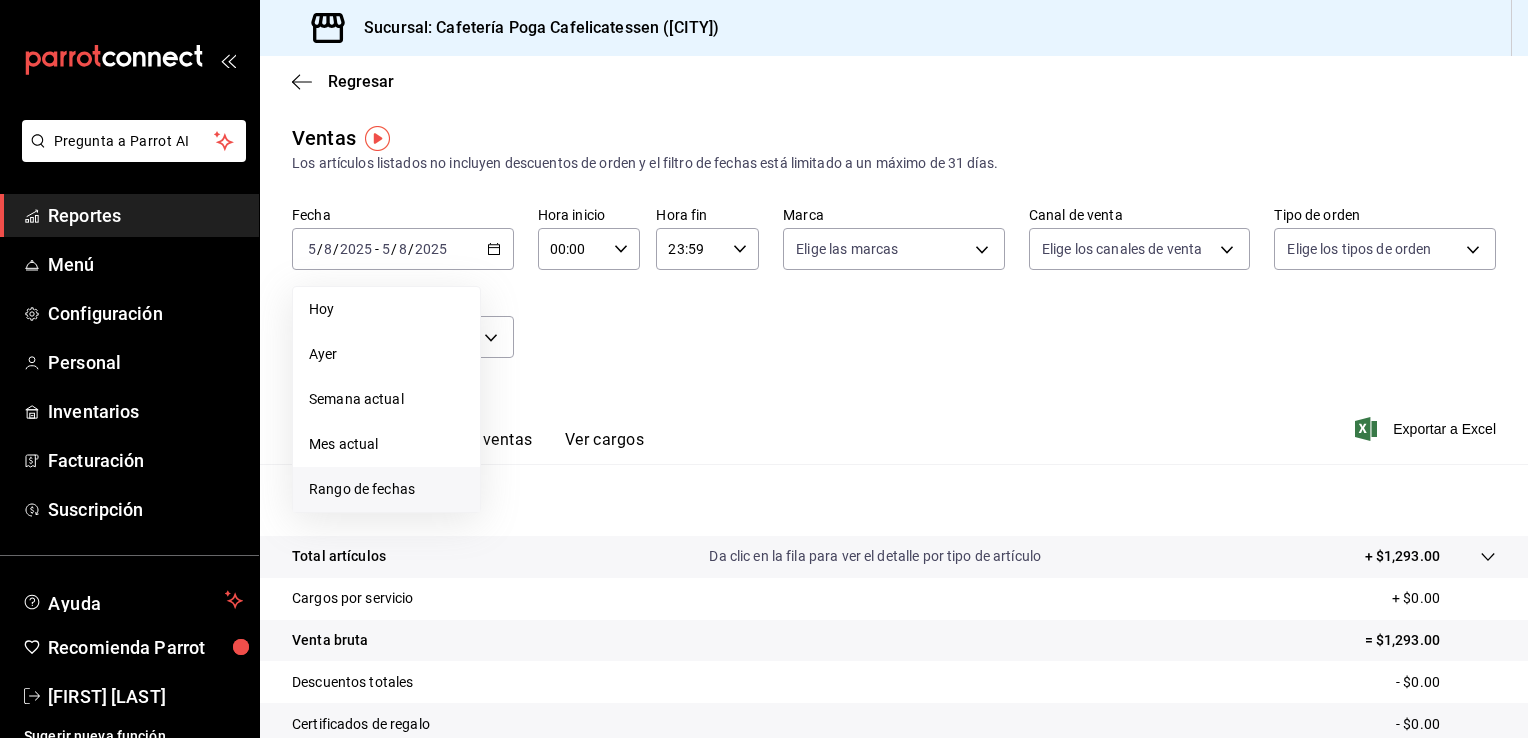 click on "Rango de fechas" at bounding box center (386, 489) 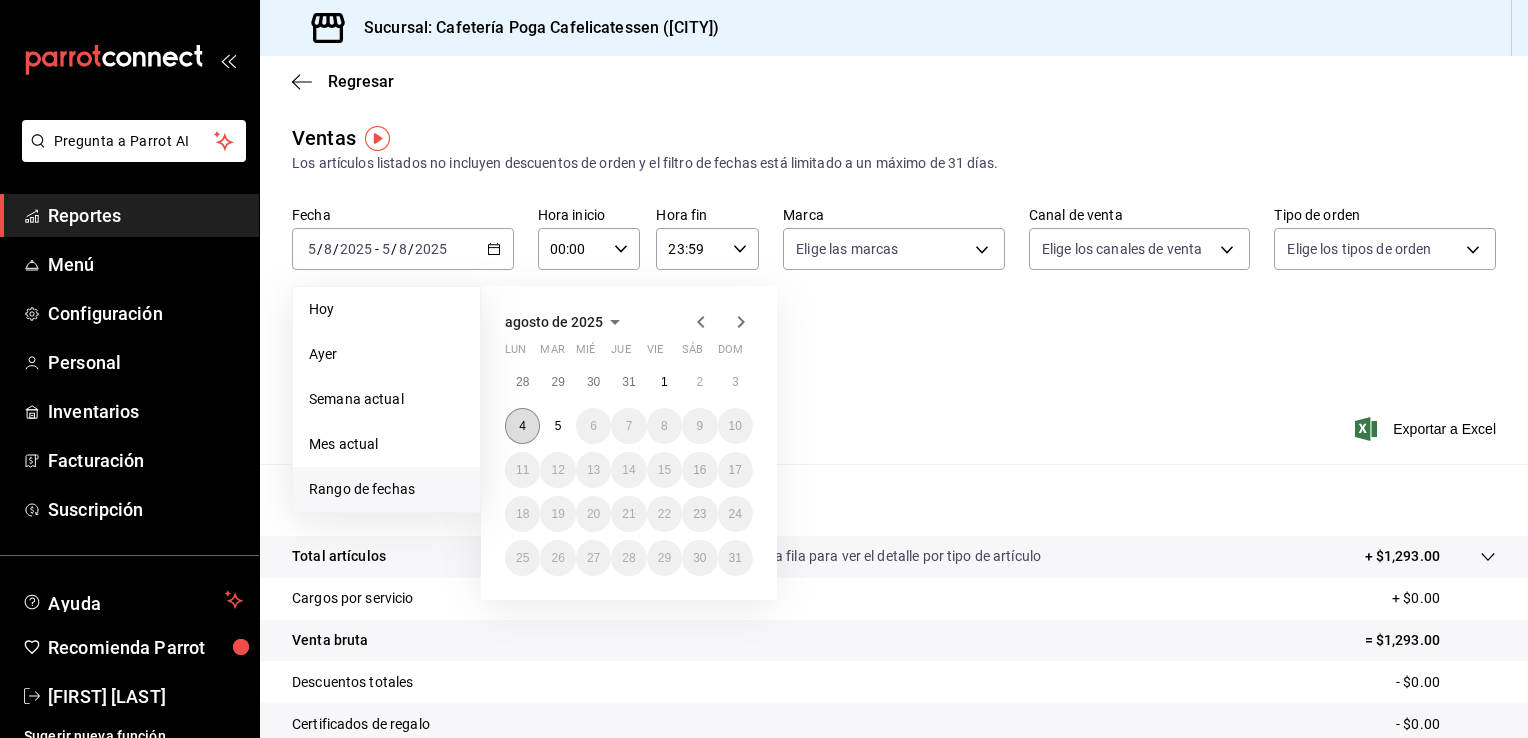click on "4" at bounding box center (522, 426) 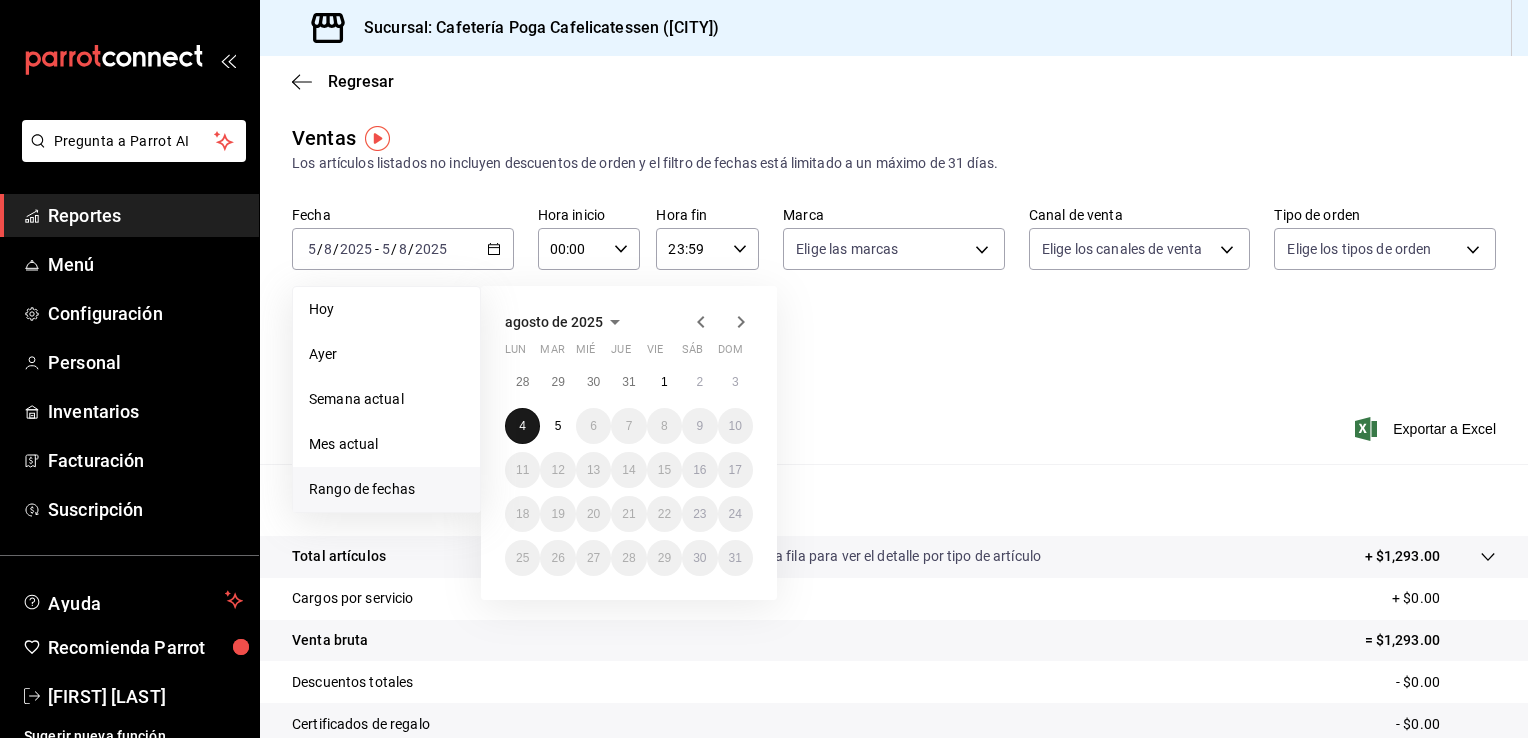 click on "4" at bounding box center (522, 426) 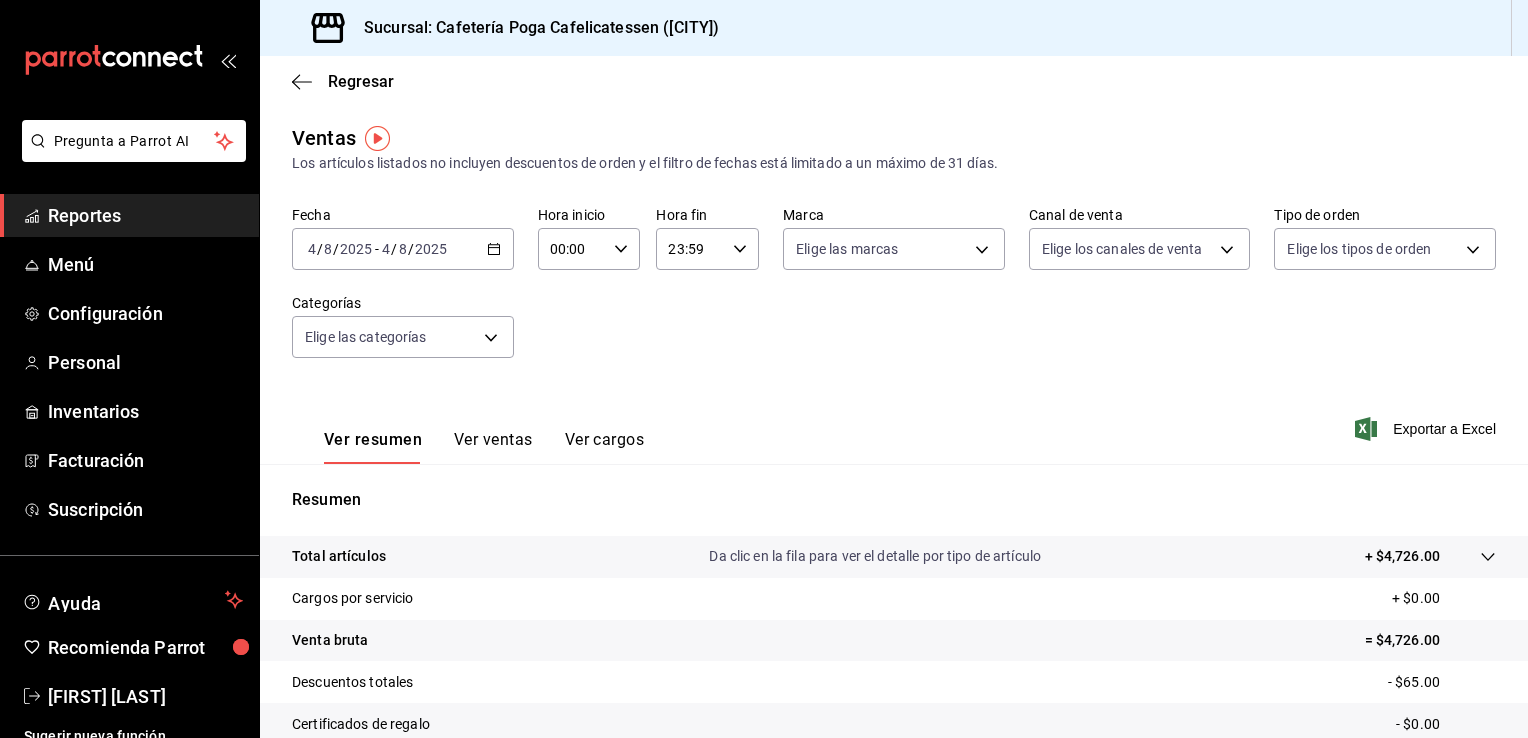 scroll, scrollTop: 220, scrollLeft: 0, axis: vertical 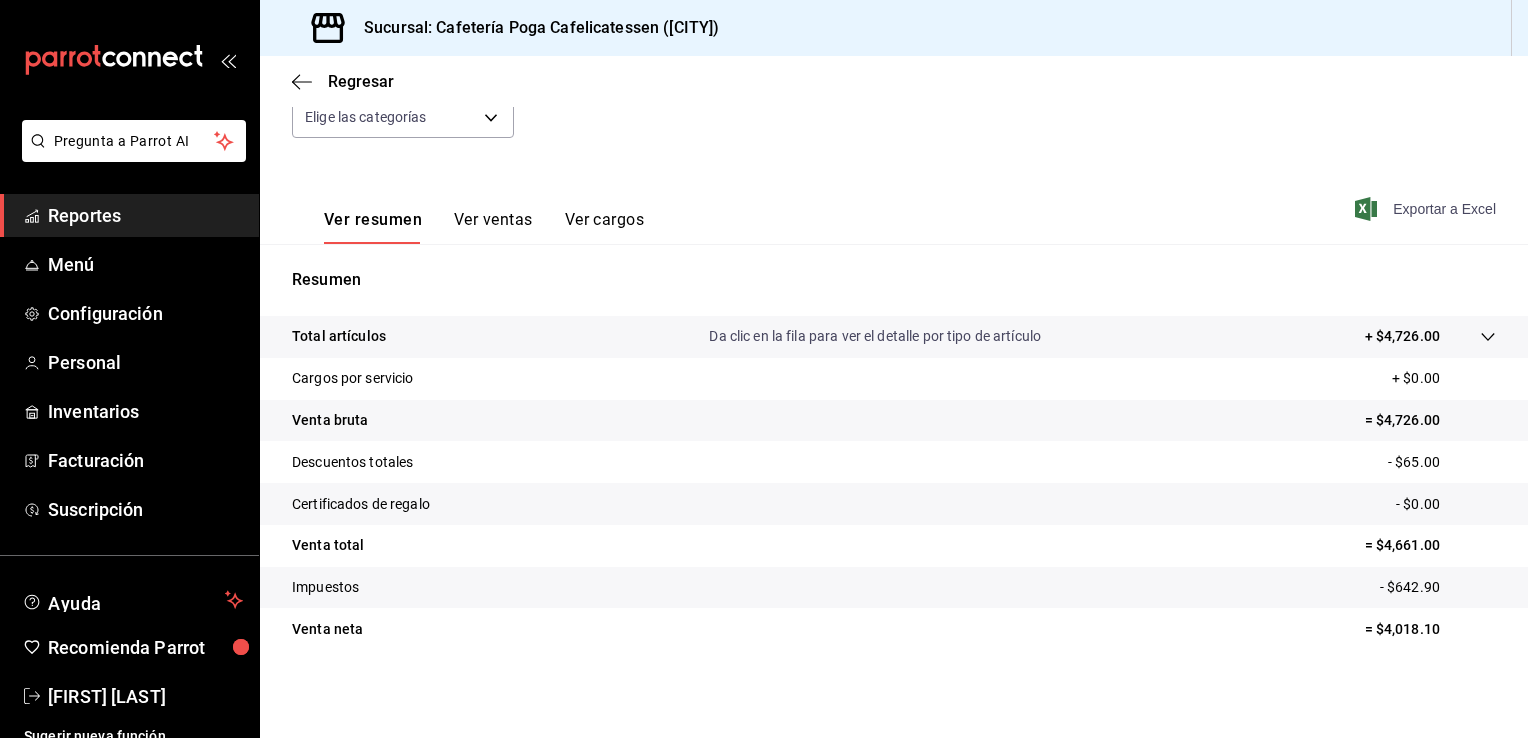 click on "Exportar a Excel" at bounding box center (1427, 209) 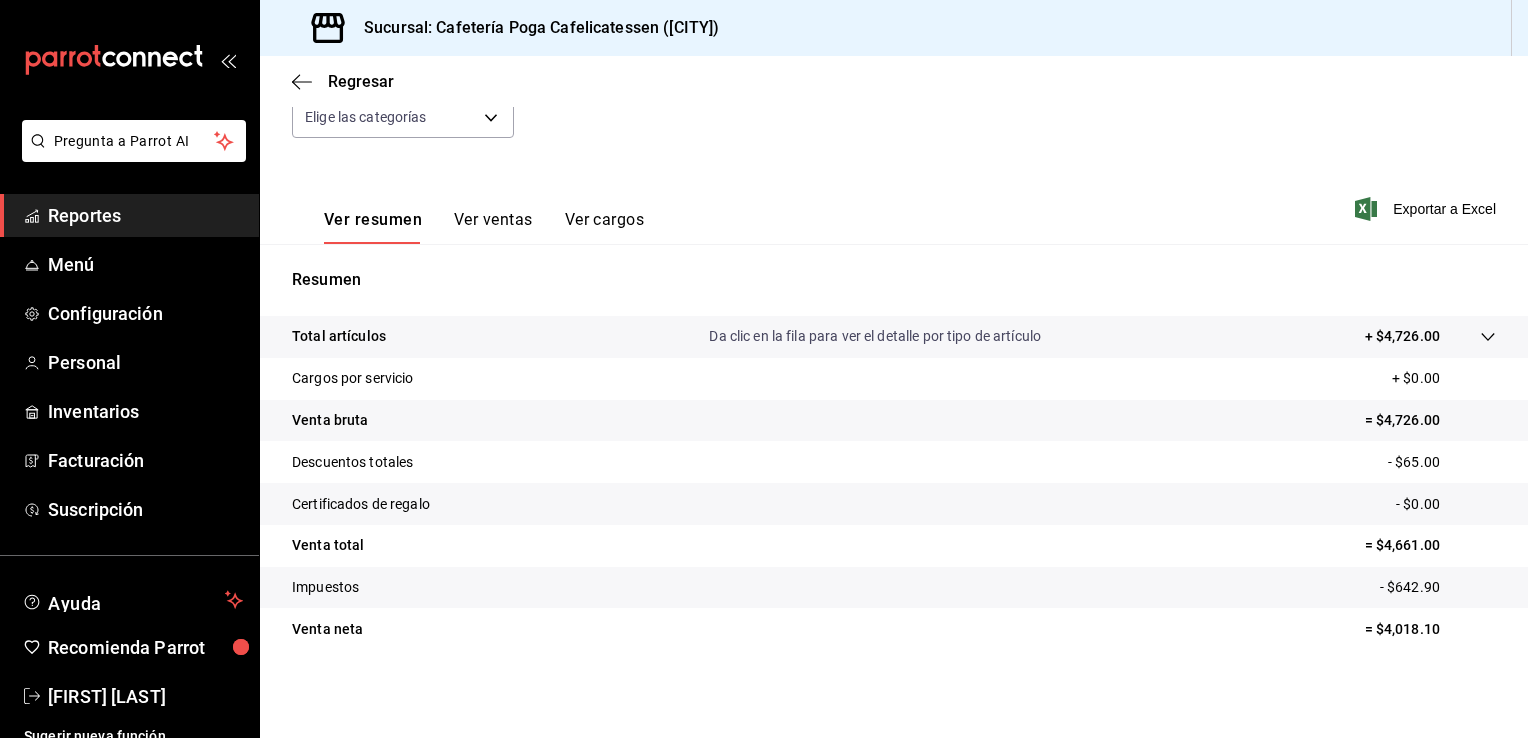 click on "Ver ventas" at bounding box center (493, 227) 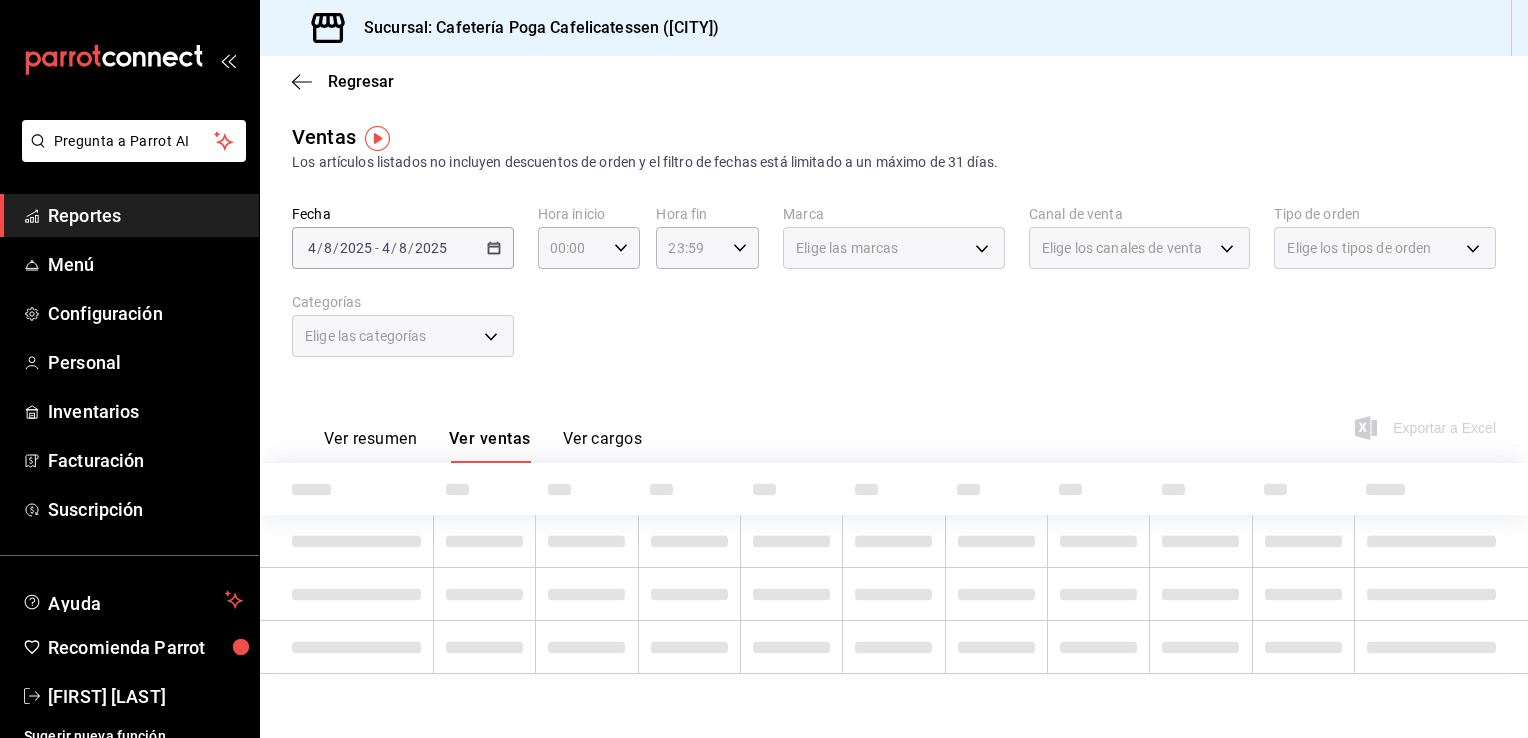 scroll, scrollTop: 0, scrollLeft: 0, axis: both 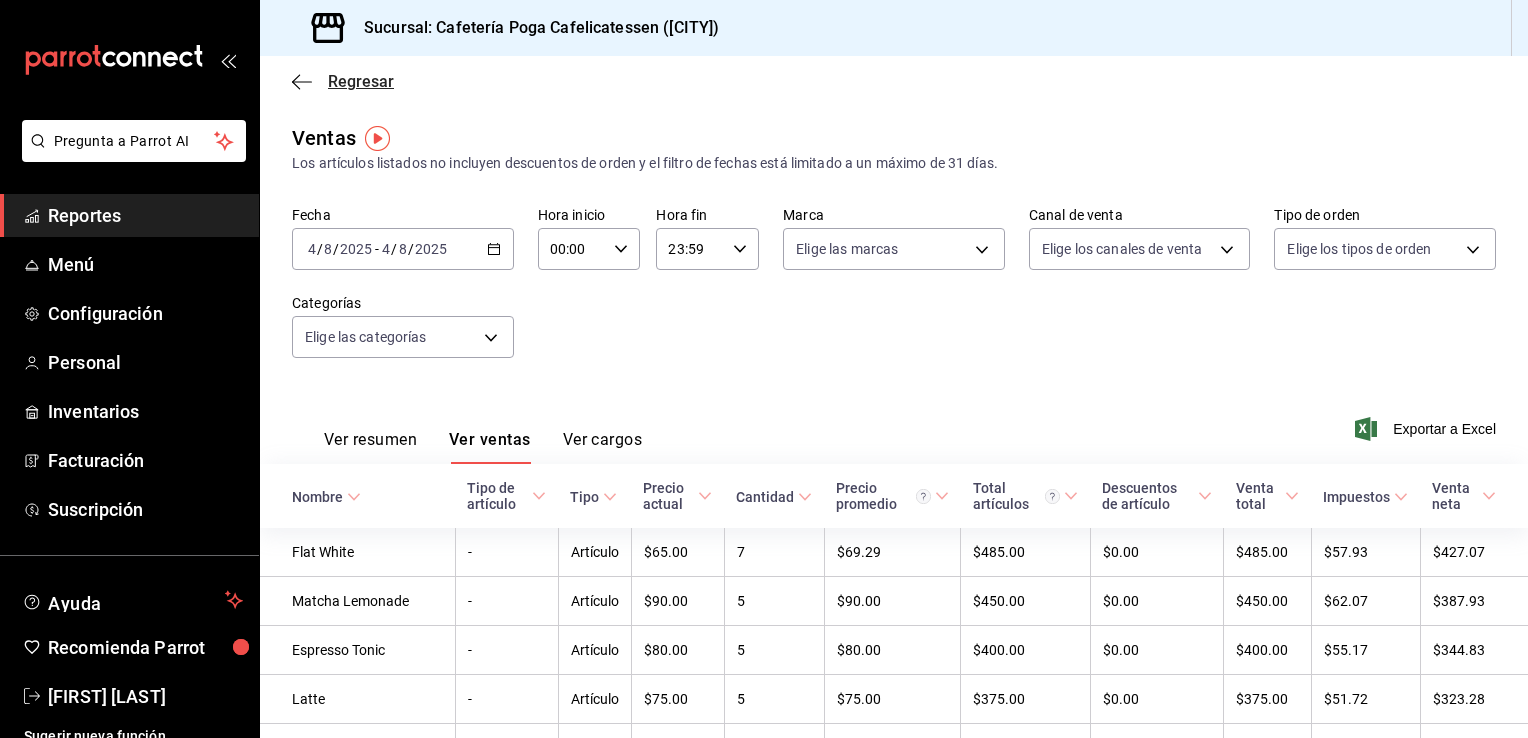 click on "Regresar" at bounding box center (343, 81) 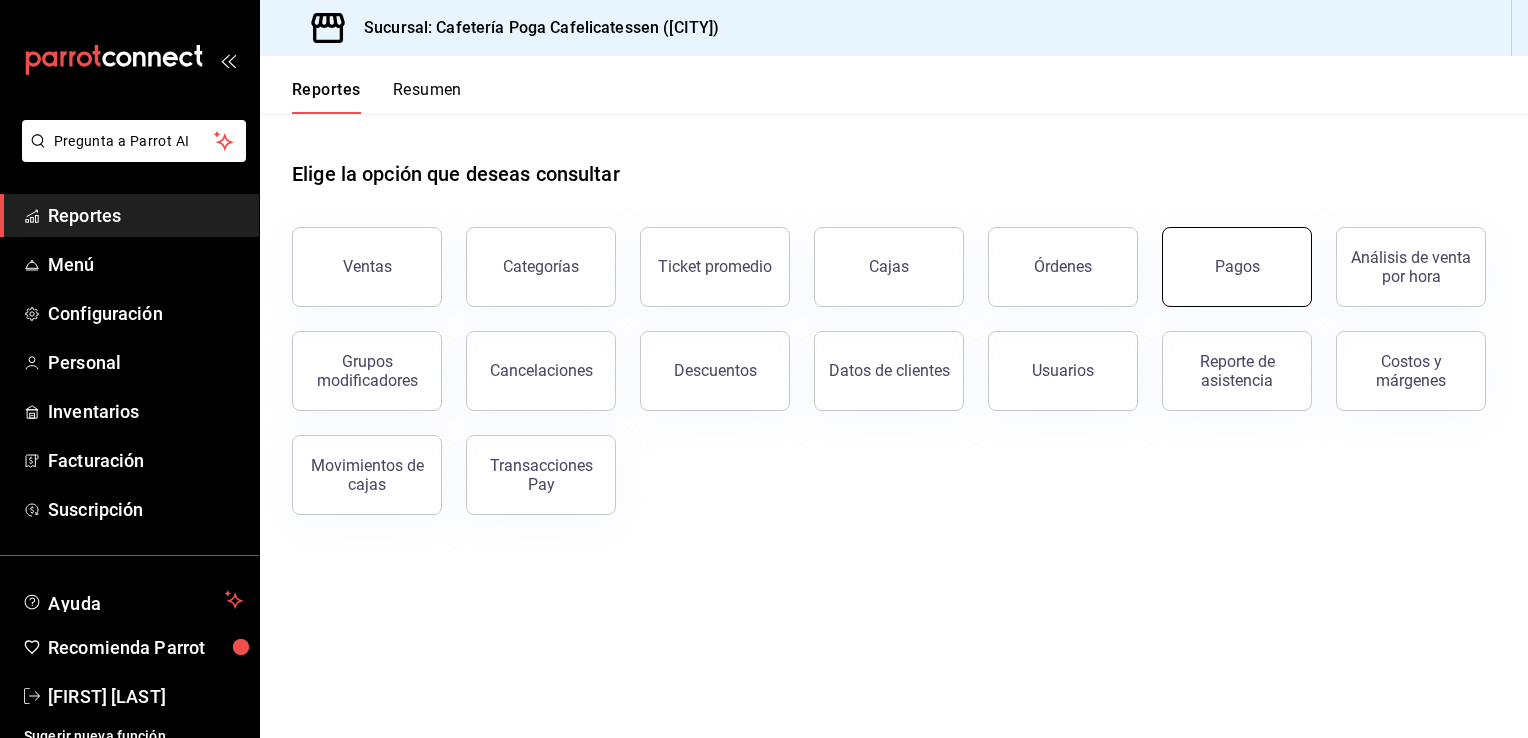click on "Pagos" at bounding box center [1237, 267] 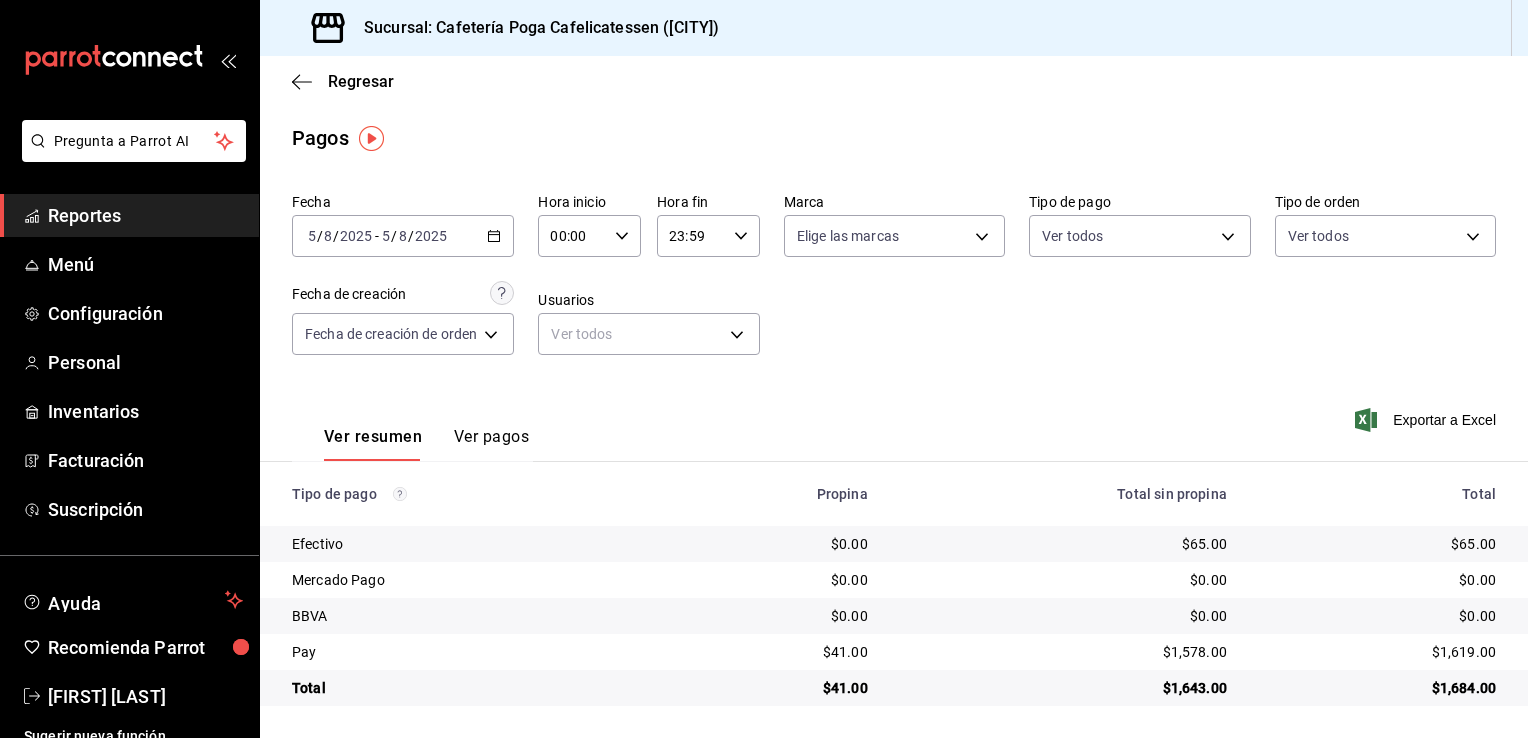 click 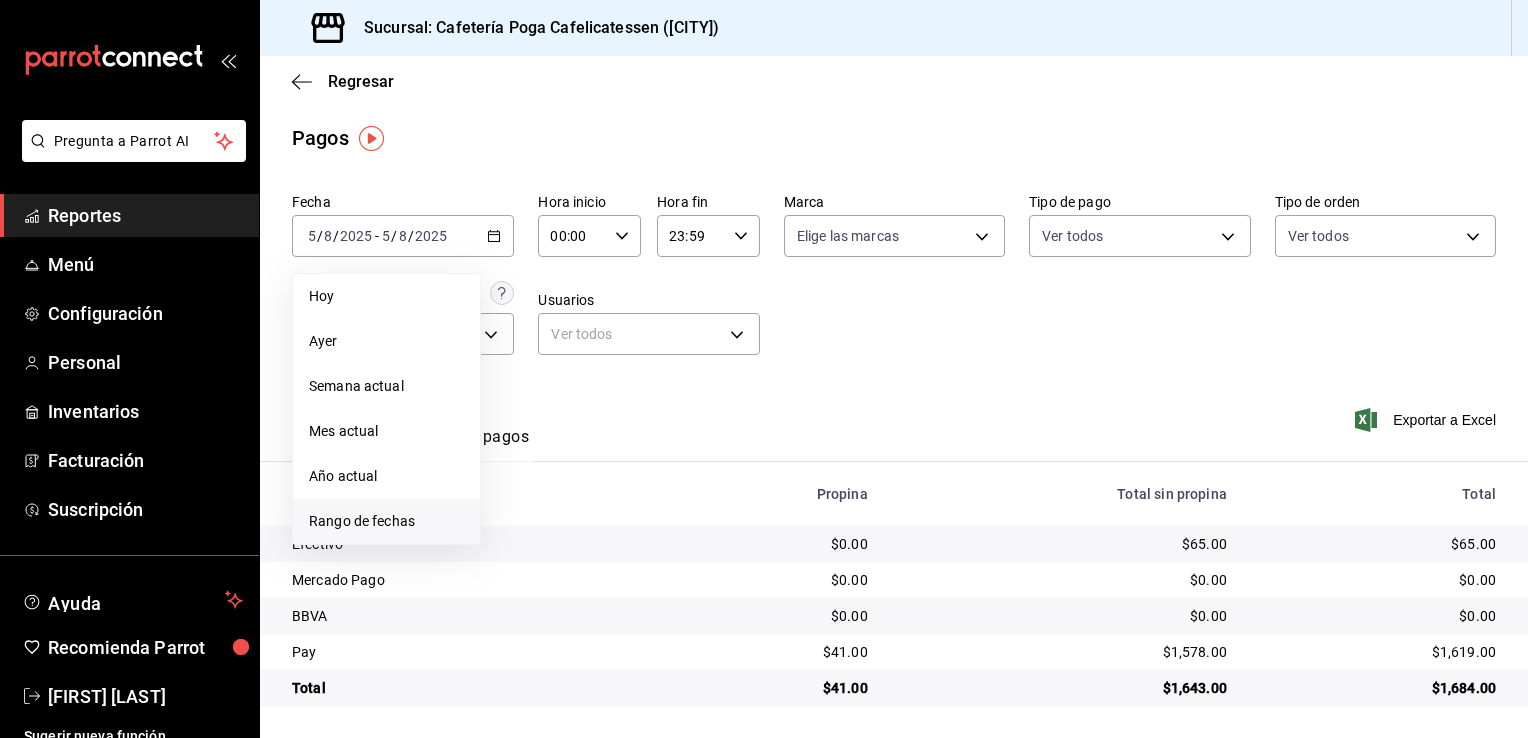 click on "Rango de fechas" at bounding box center (386, 521) 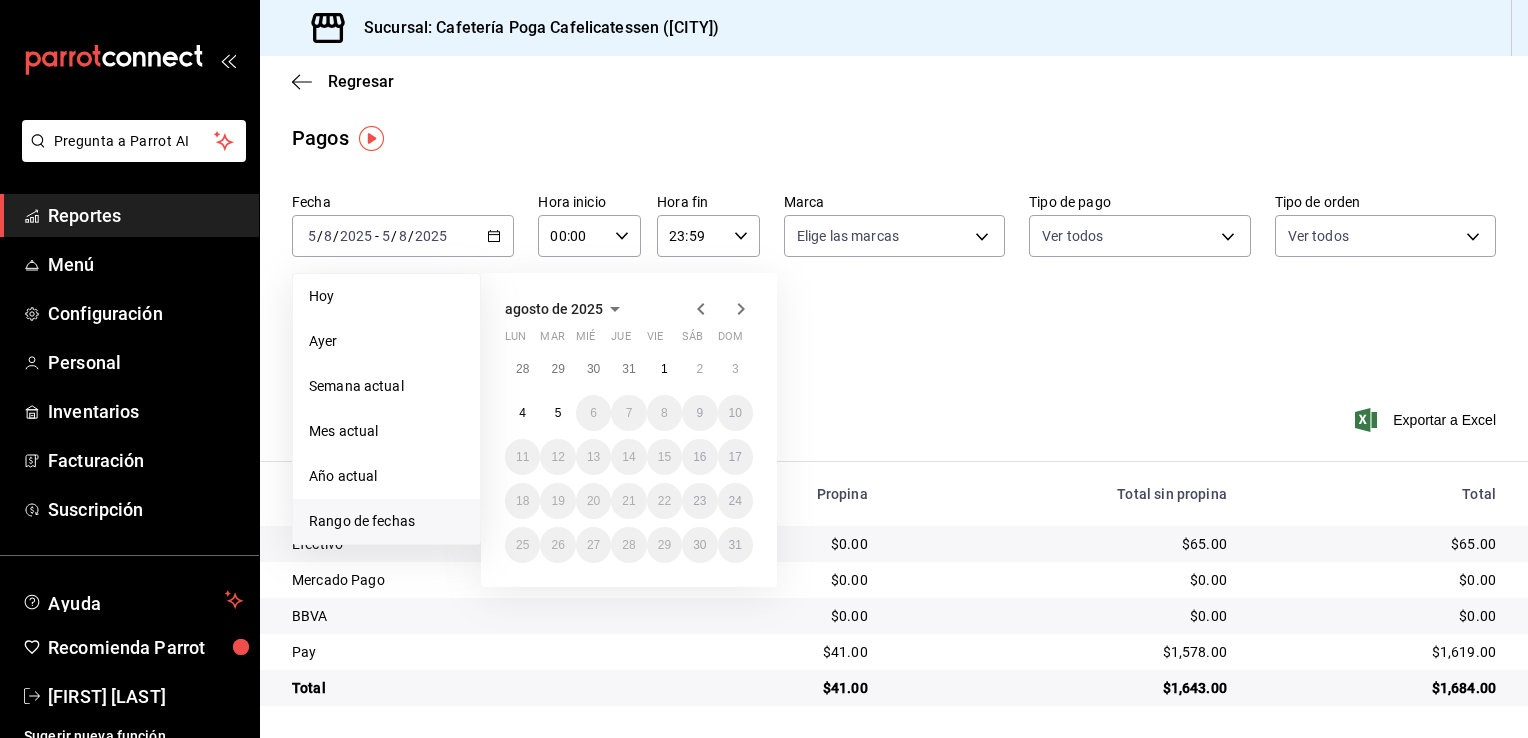 click on "Fecha [DATE] [DATE] - [DATE] [DATE] Hoy Ayer Semana actual Mes actual Año actual Rango de fechas [MONTH] de [YEAR] lun mar mié jue vie sáb dom 28 29 30 31 1 2 3 4 5 6 7 8 9 10 11 12 13 14 15 16 17 18 19 20 21 22 23 24 25 26 27 28 29 30 31 Hora inicio [TIME] Hora inicio Hora fin [TIME] Hora fin Marca Elige las marcas Tipo de pago Ver todos Tipo de orden Ver todos Fecha de creación   Fecha de creación de orden ORDER Usuarios Ver todos null" at bounding box center (894, 282) 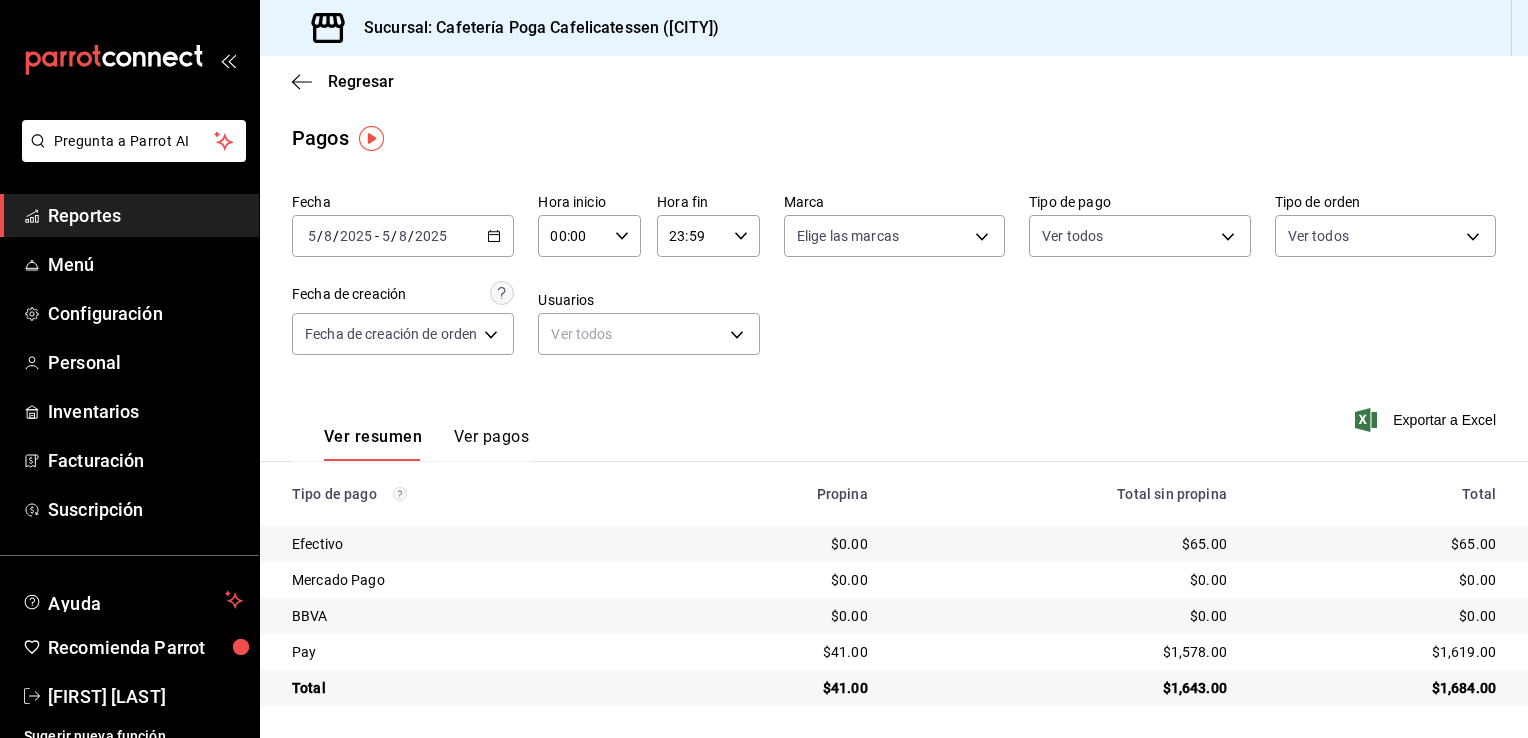 click on "2025-08-05 5 / 8 / 2025 - 2025-08-05 5 / 8 / 2025" at bounding box center [403, 236] 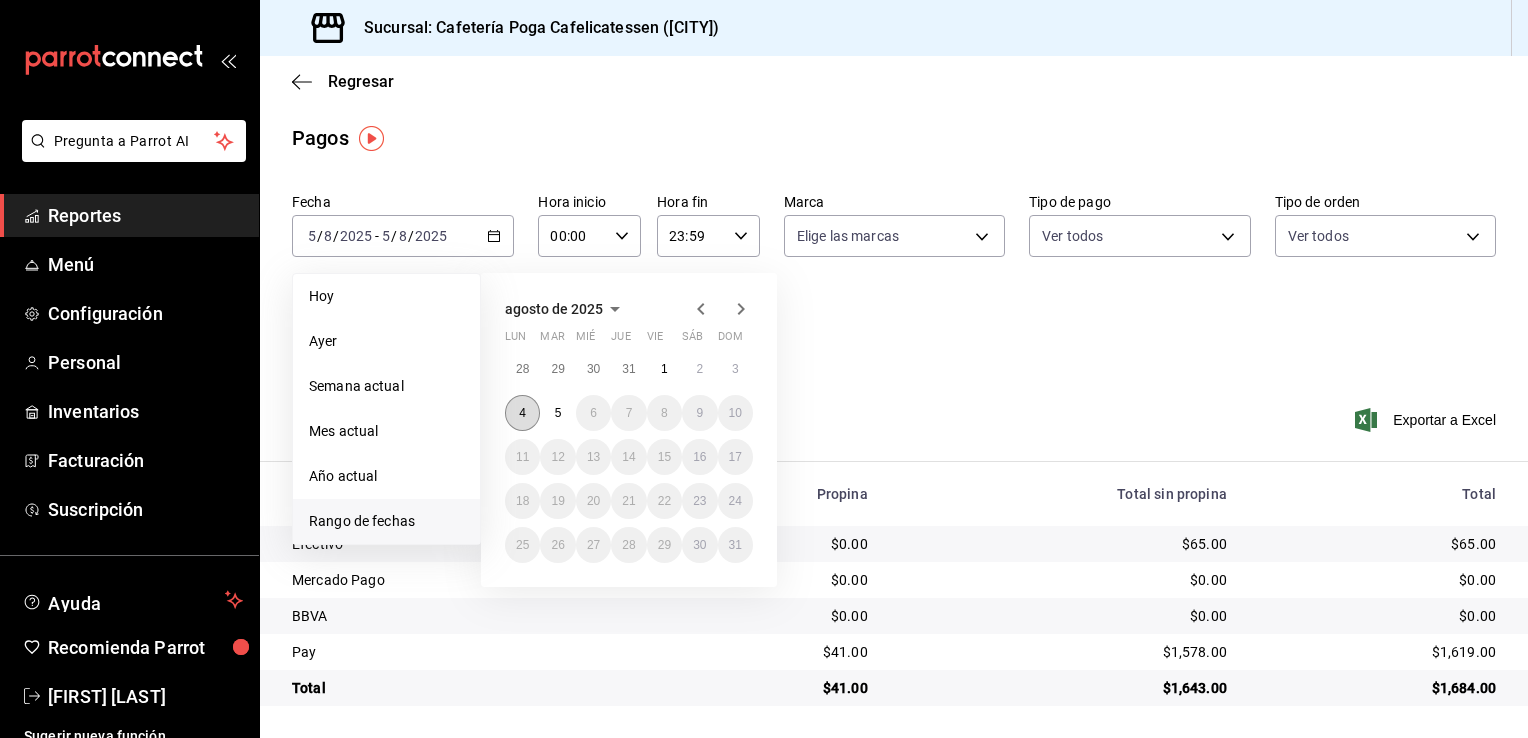 click on "4" at bounding box center [522, 413] 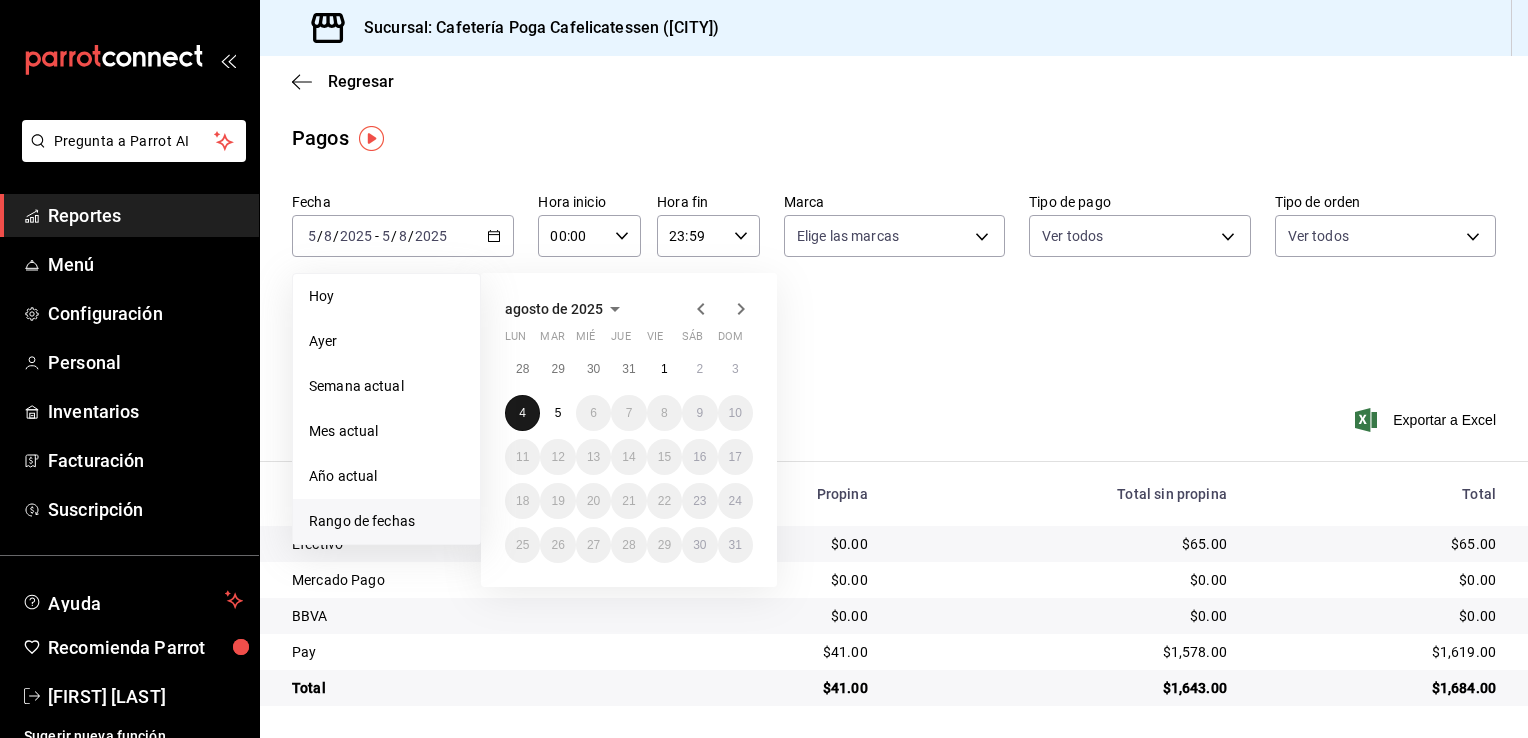 click on "4" at bounding box center [522, 413] 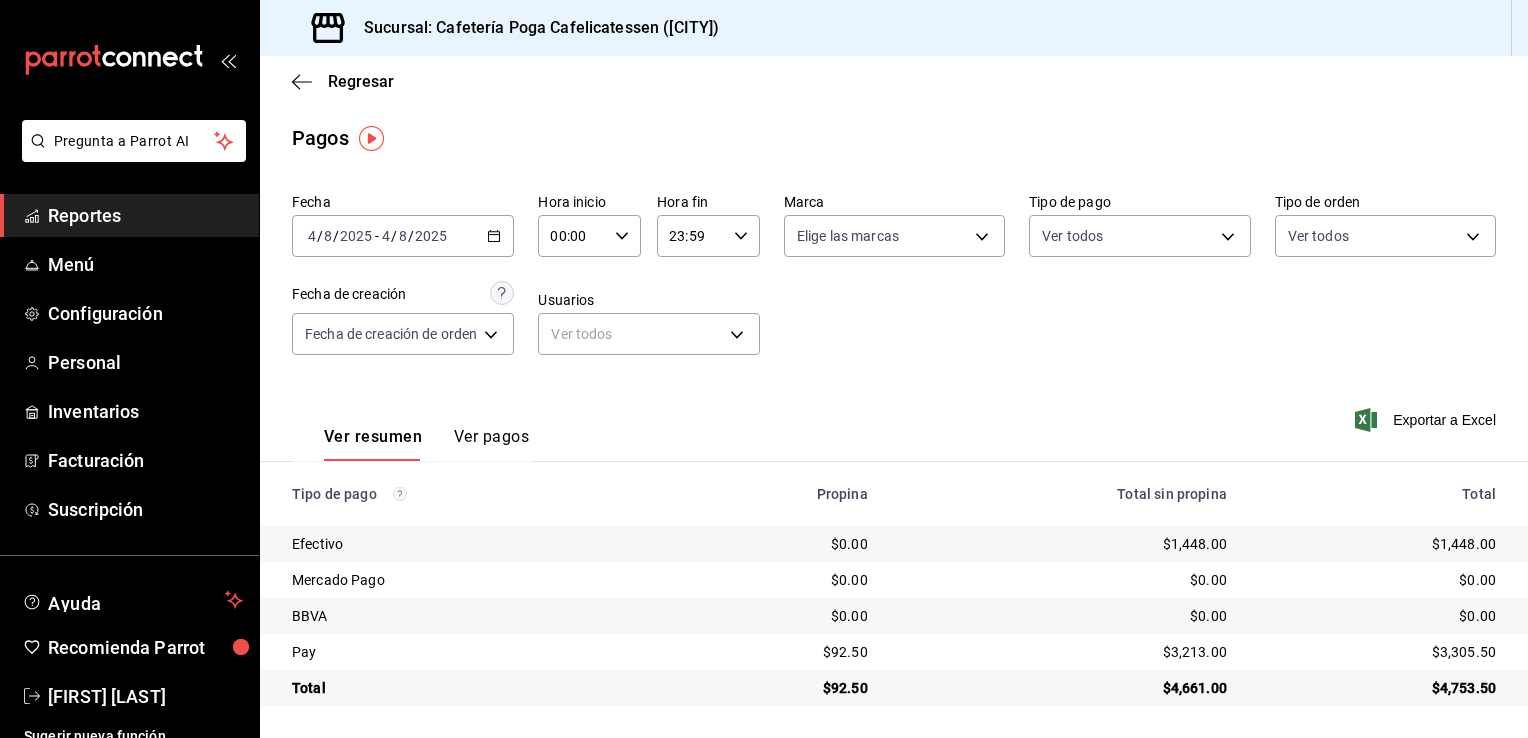 scroll, scrollTop: 0, scrollLeft: 0, axis: both 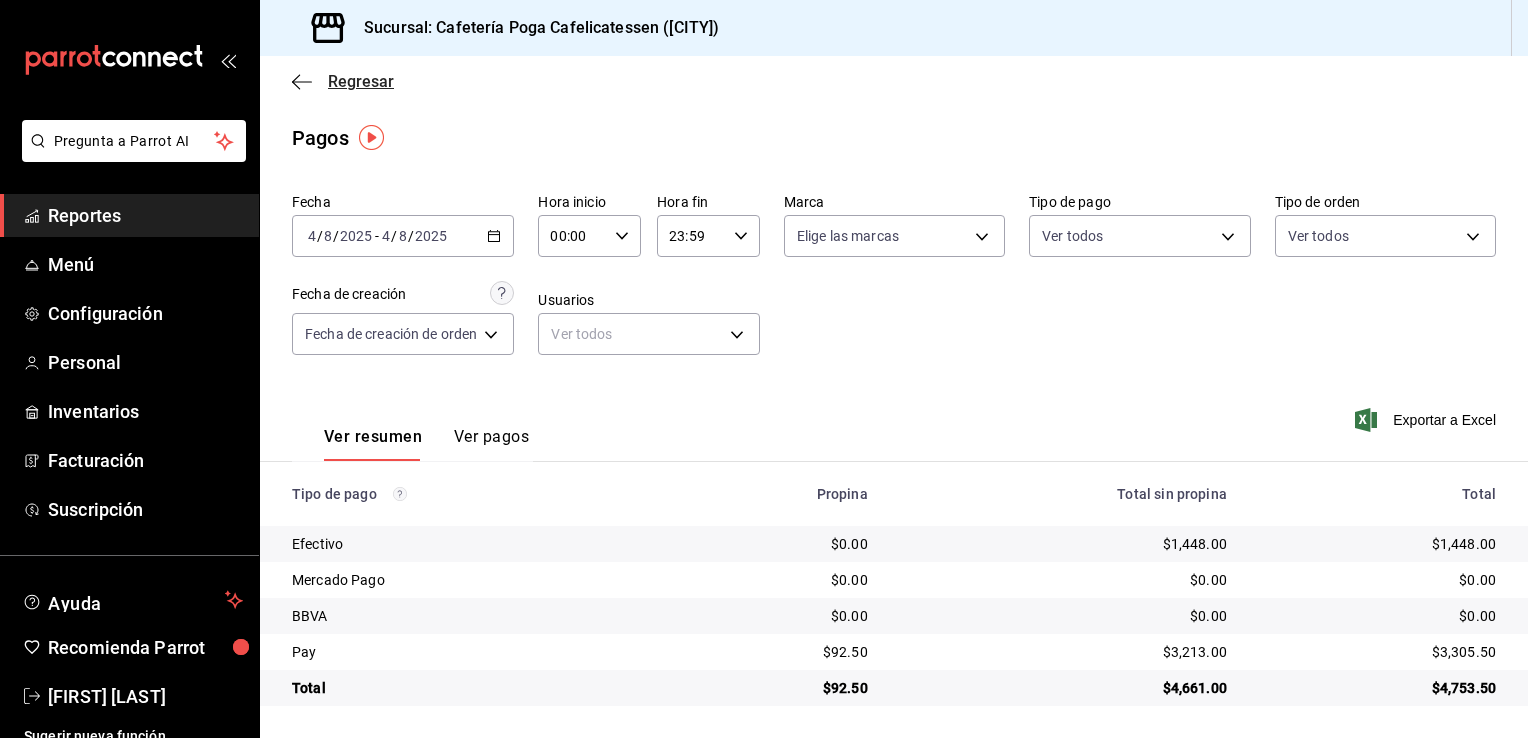 click on "Regresar" at bounding box center (361, 81) 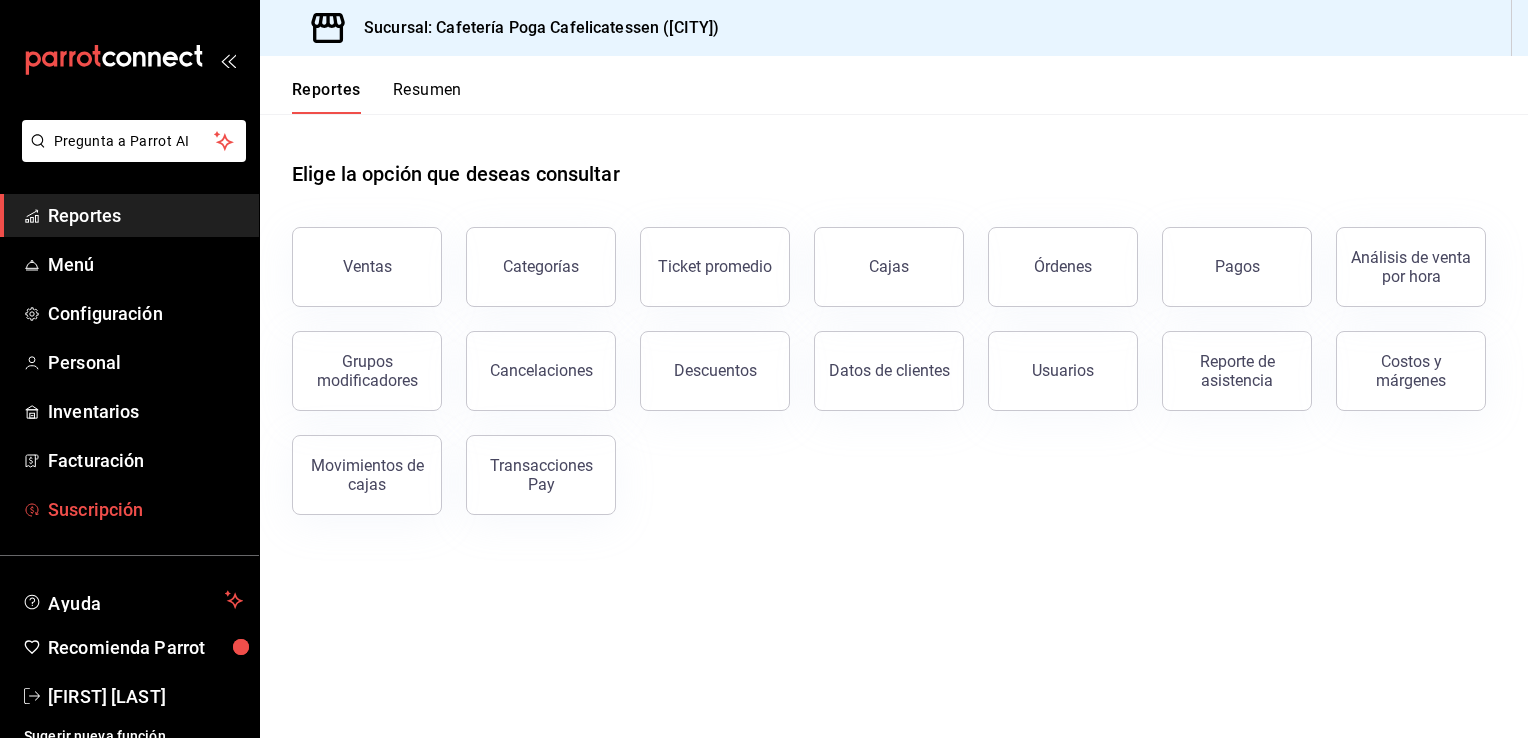 click on "Suscripción" at bounding box center [145, 509] 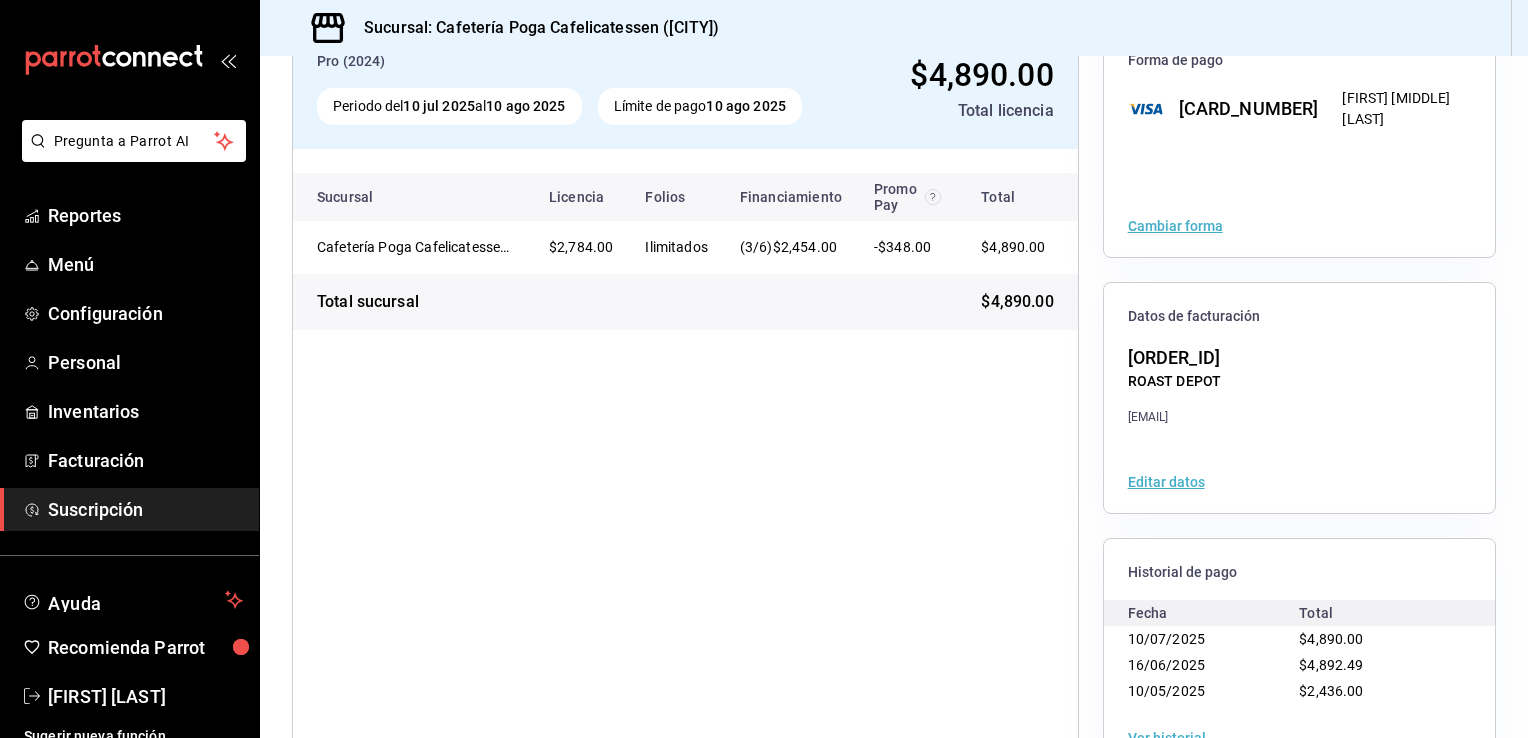 scroll, scrollTop: 0, scrollLeft: 0, axis: both 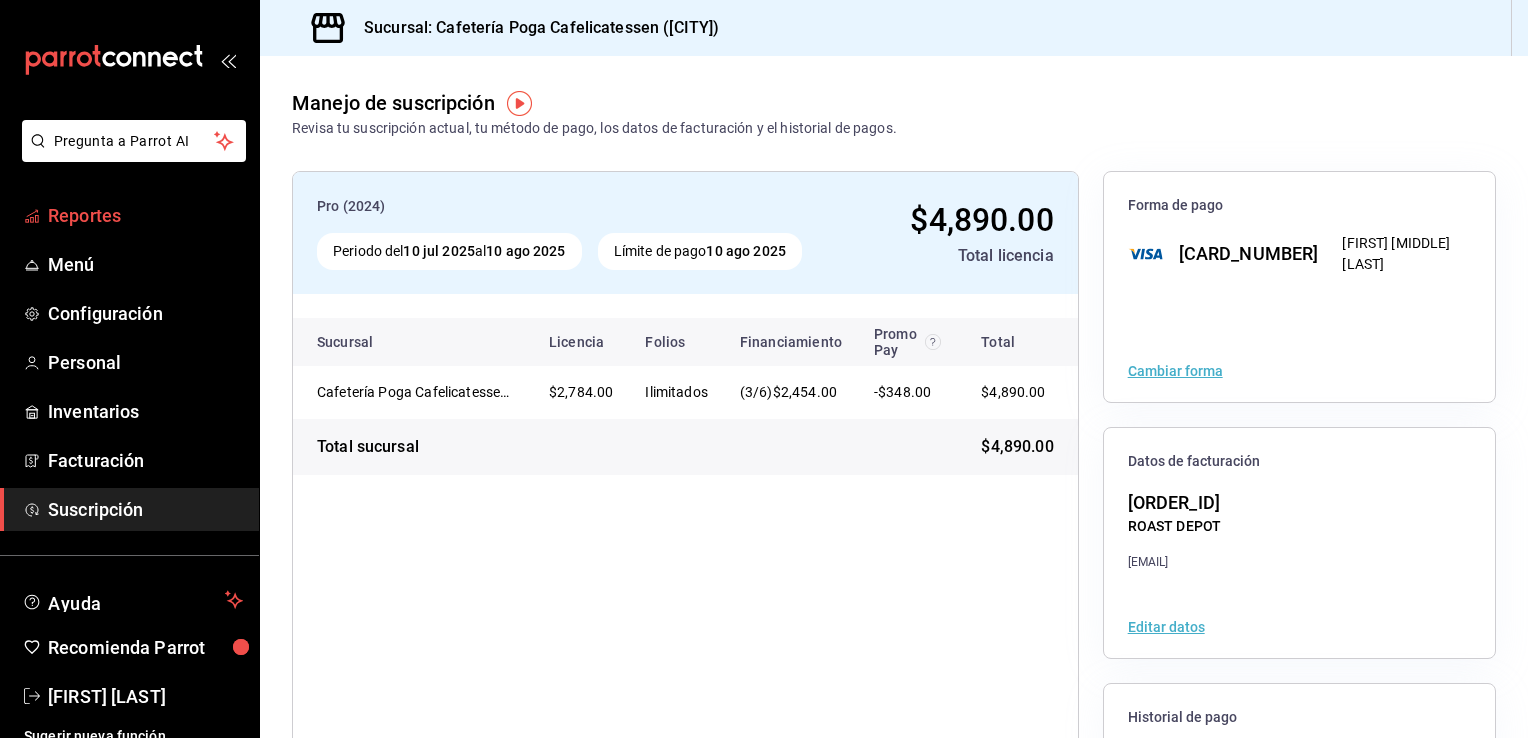 click on "Reportes" at bounding box center (145, 215) 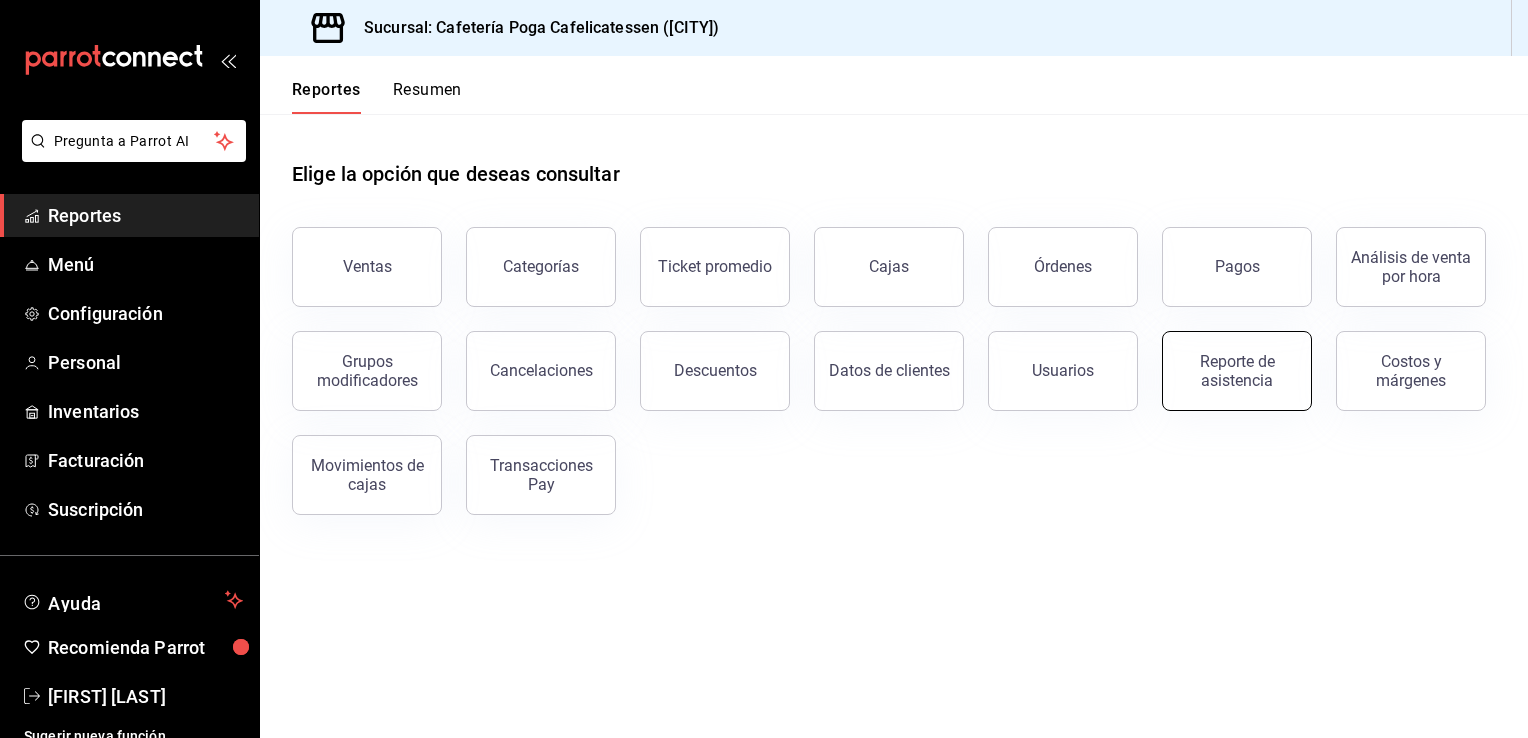 click on "Reporte de asistencia" at bounding box center [1237, 371] 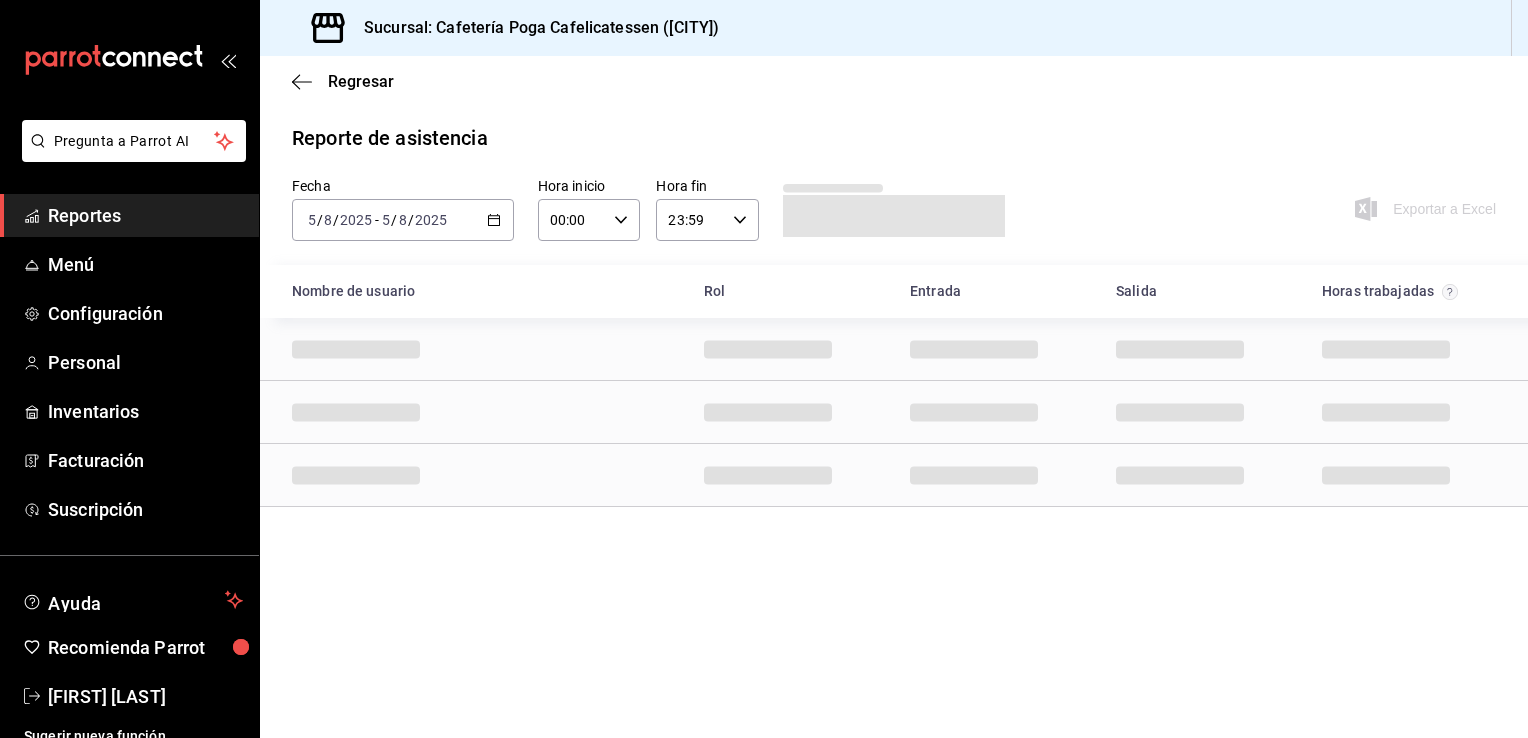 click on "Reportes" at bounding box center [145, 215] 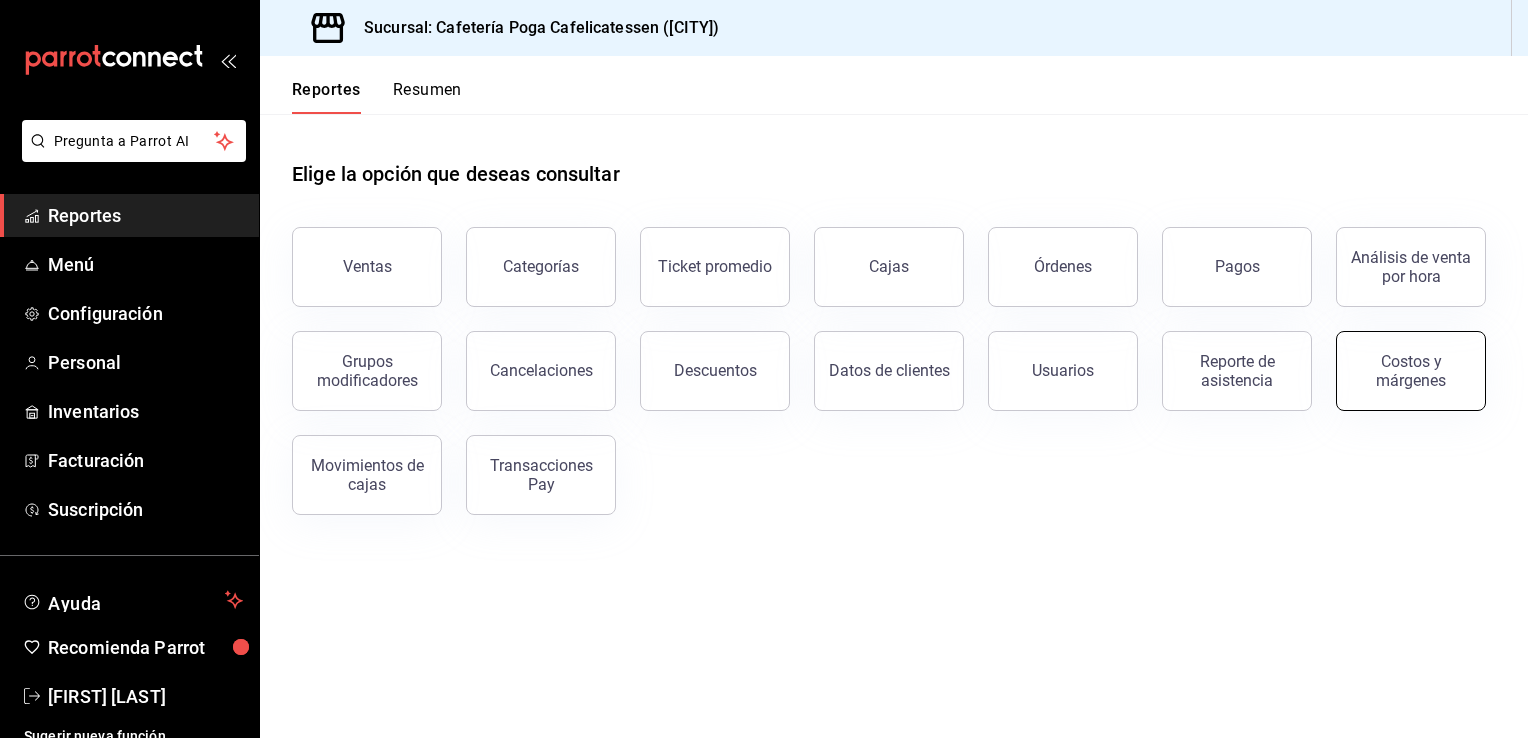 click on "Costos y márgenes" at bounding box center (1411, 371) 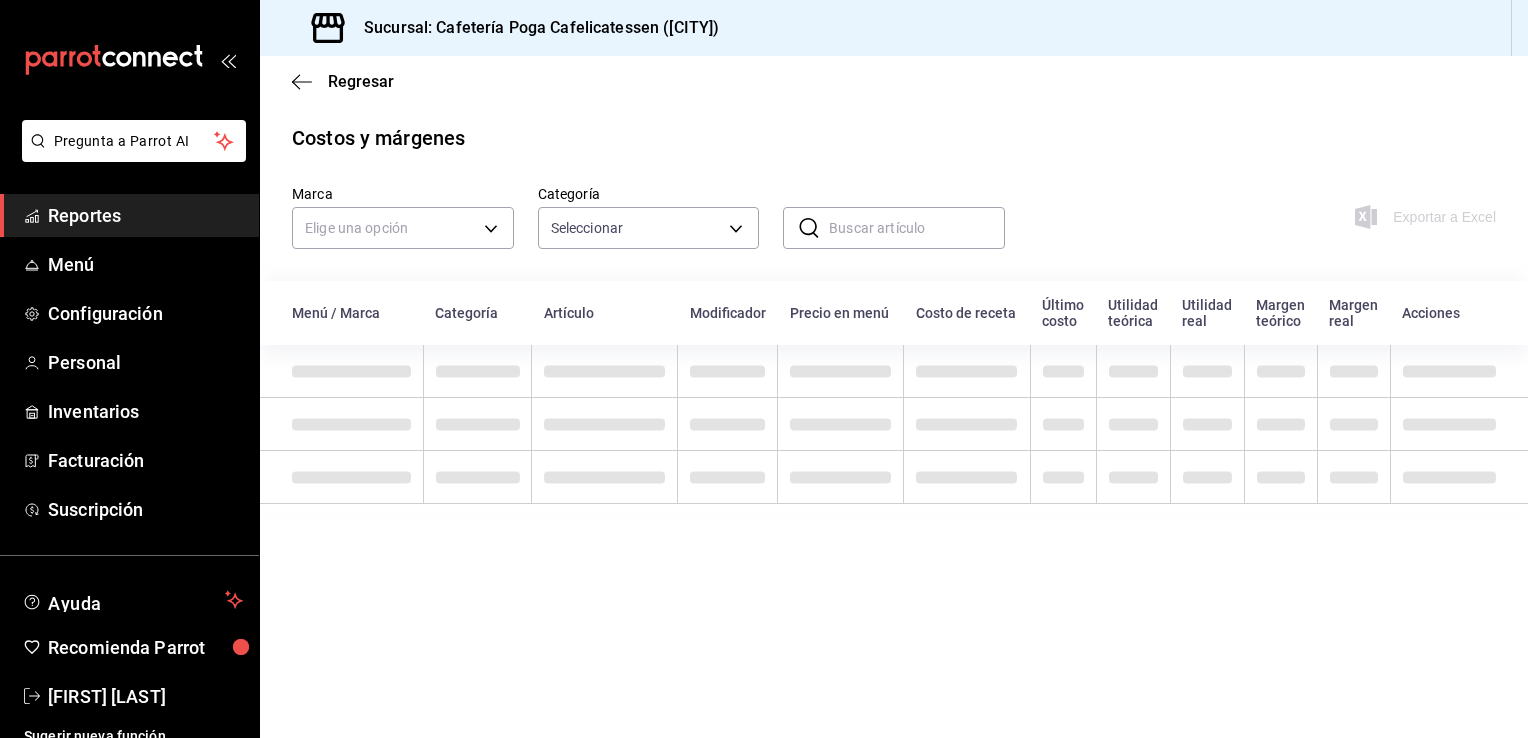 click on "Reportes" at bounding box center [145, 215] 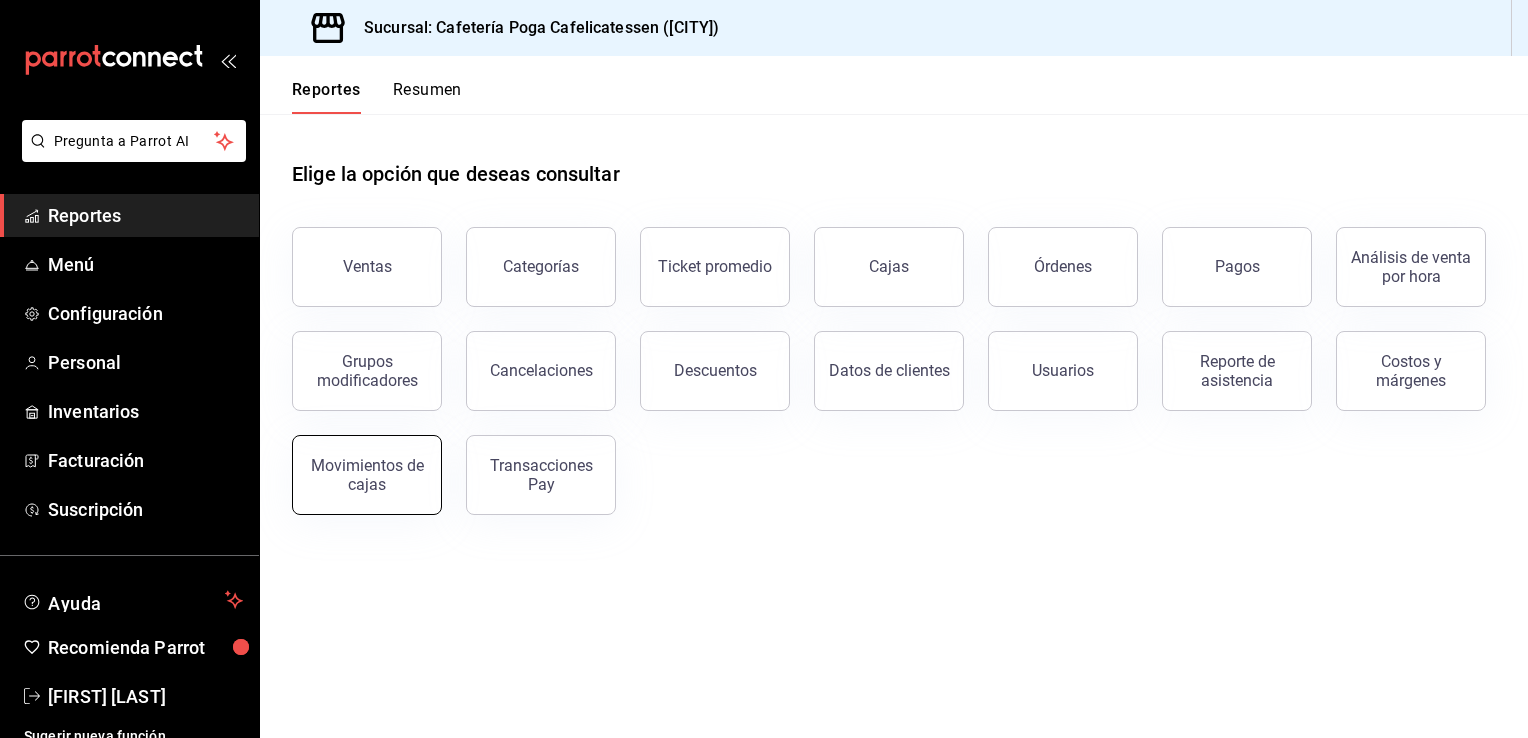 click on "Movimientos de cajas" at bounding box center (367, 475) 